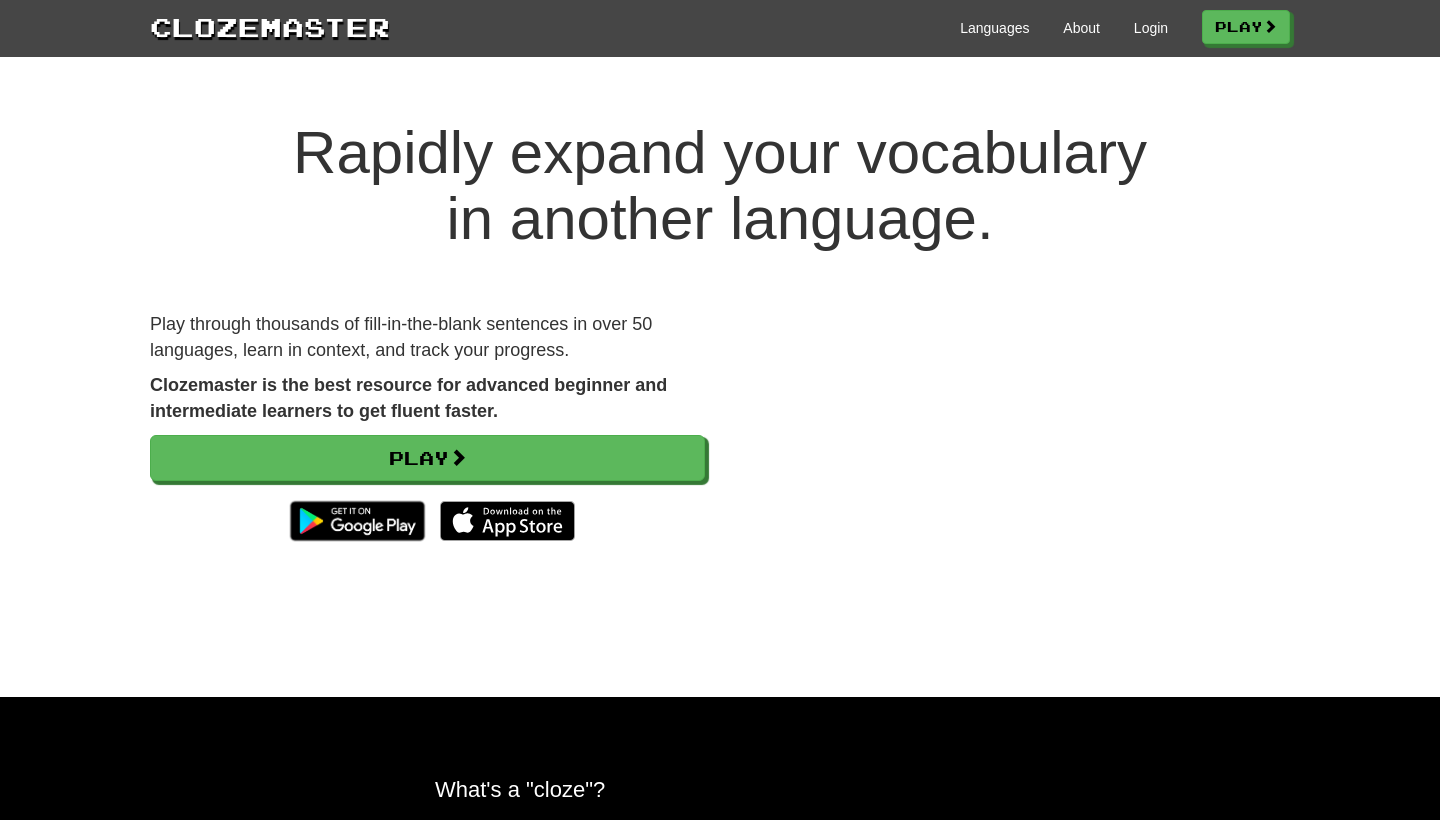 scroll, scrollTop: 0, scrollLeft: 0, axis: both 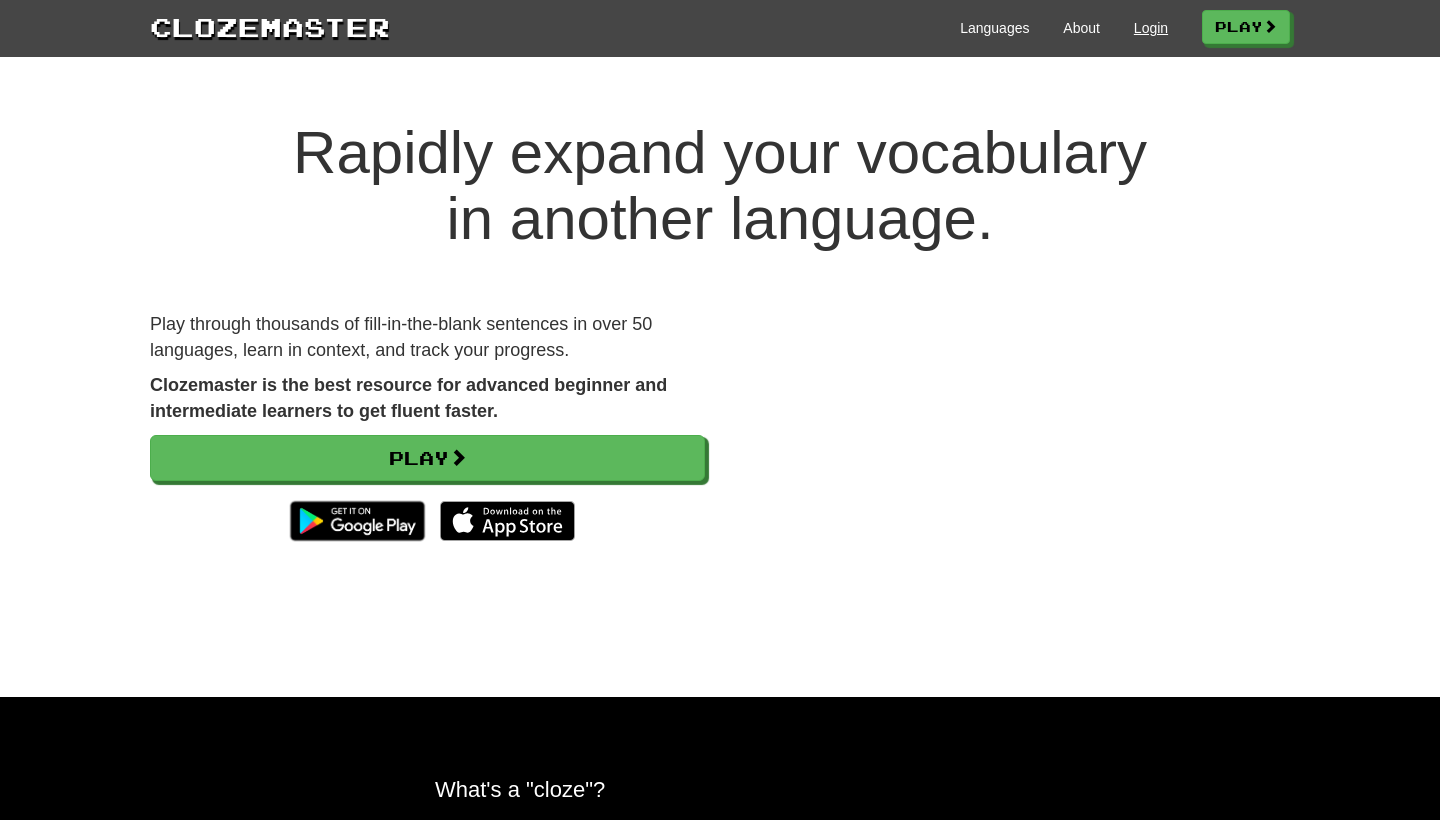 click on "Login" at bounding box center (1151, 28) 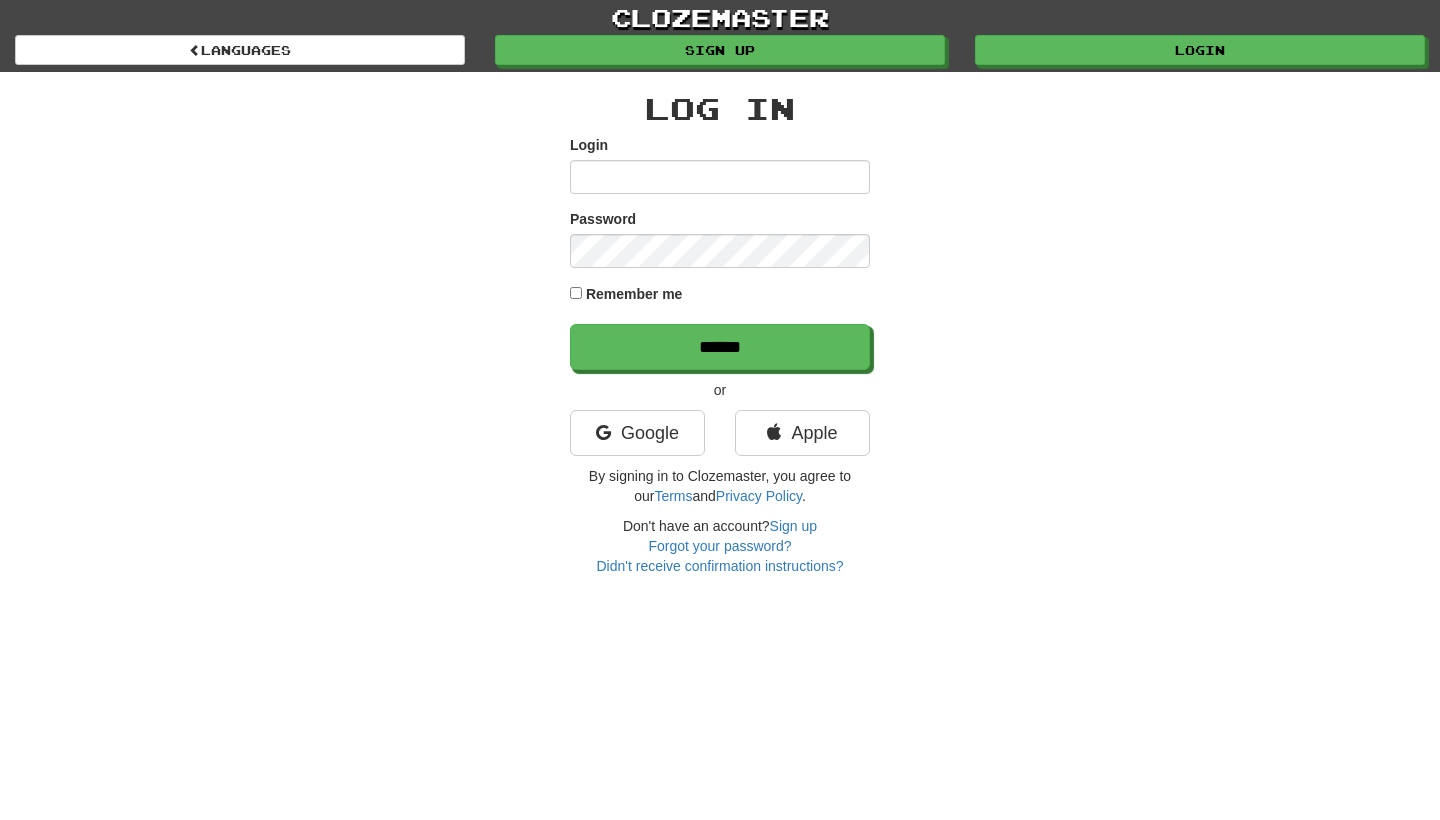 scroll, scrollTop: 0, scrollLeft: 0, axis: both 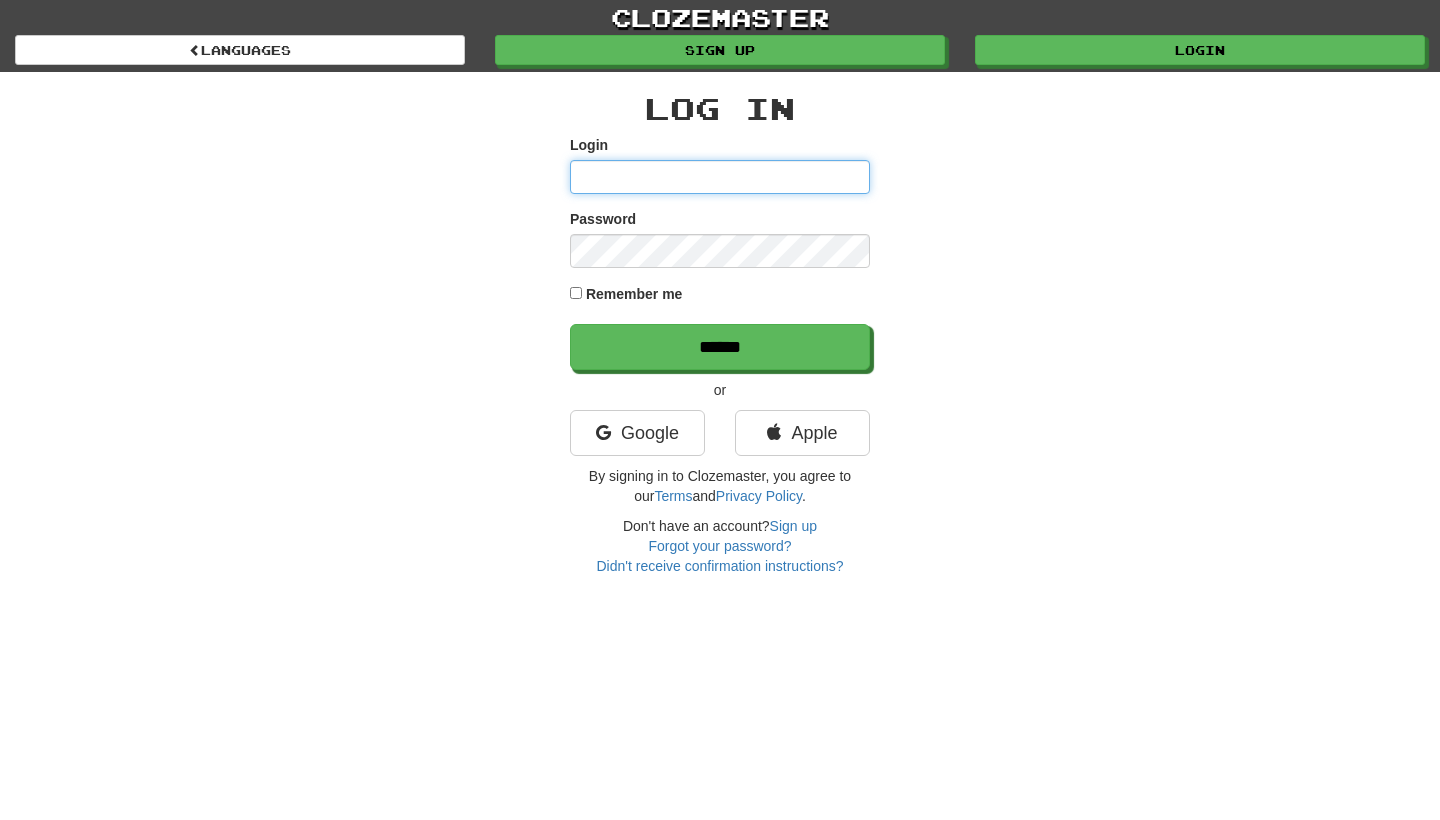 type on "**********" 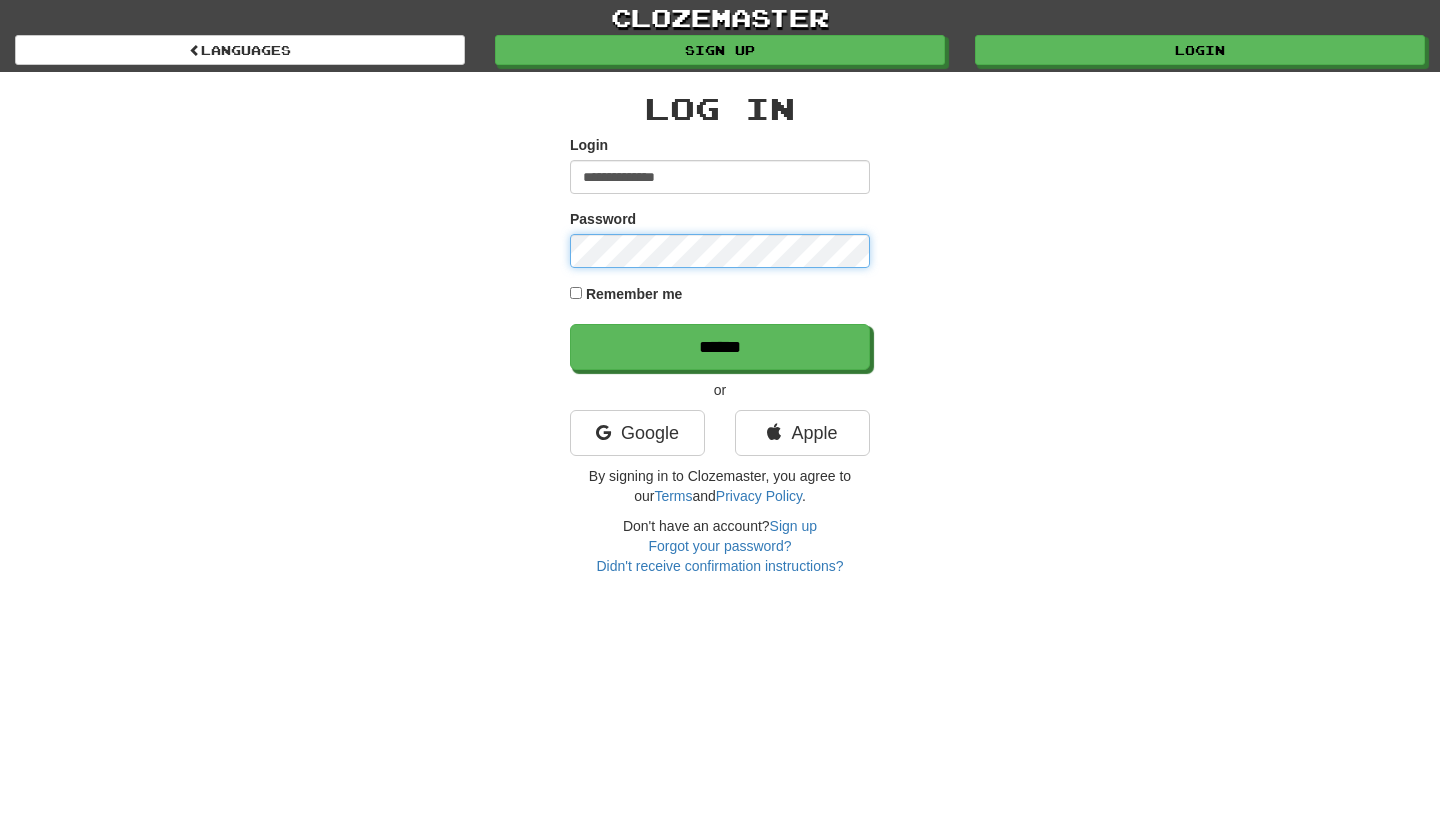 click on "******" at bounding box center (720, 347) 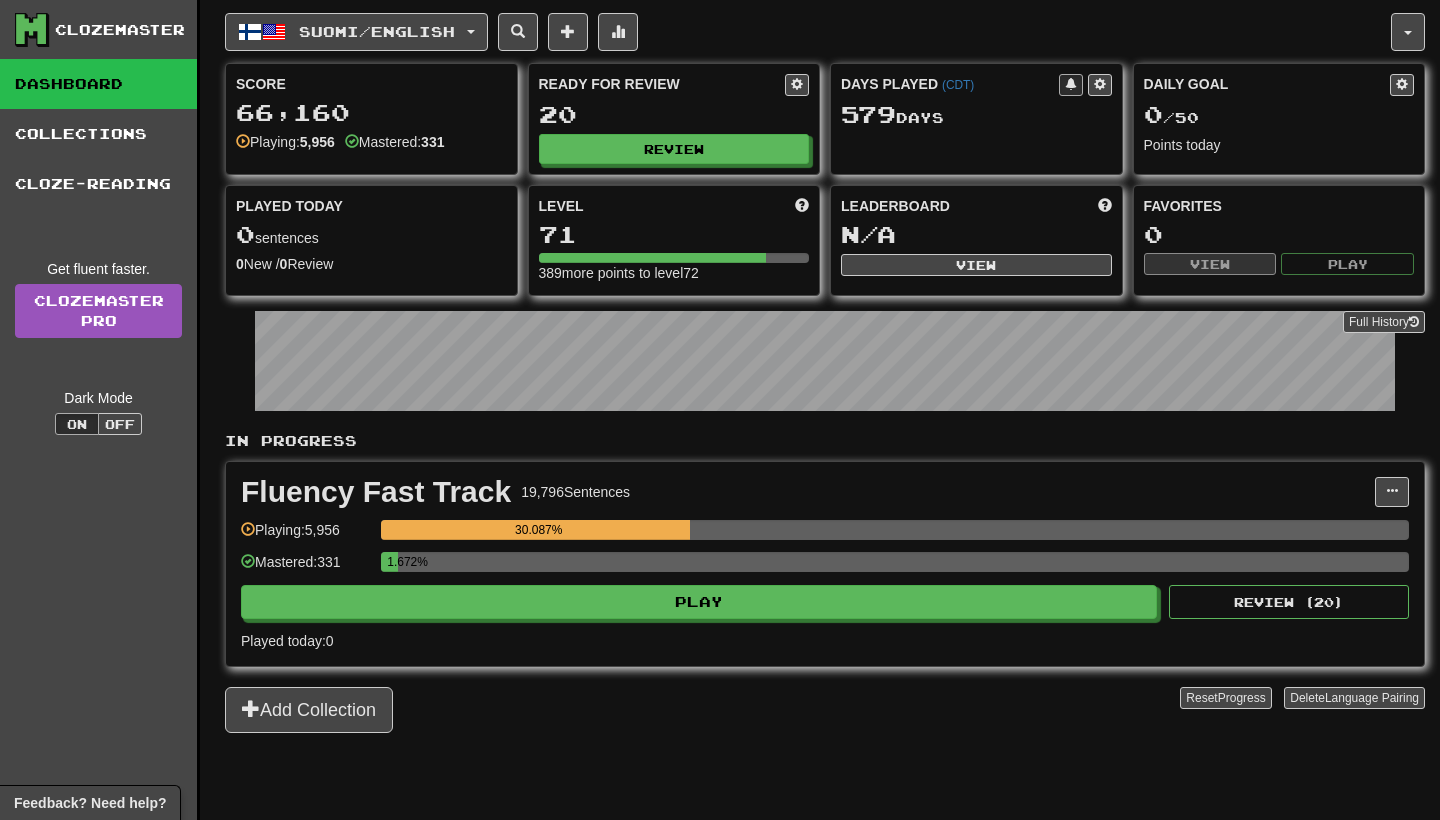 scroll, scrollTop: 0, scrollLeft: 0, axis: both 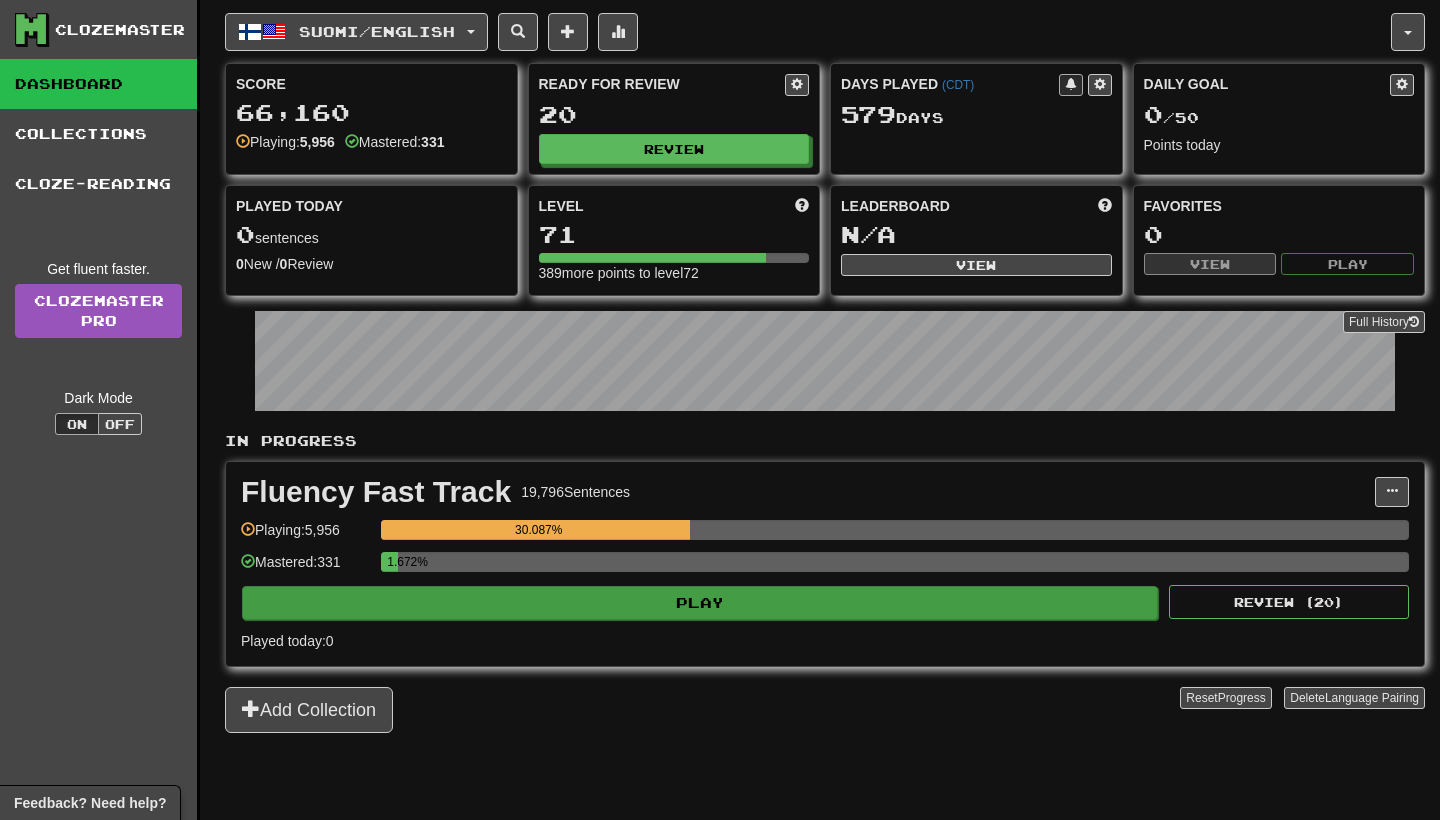 click on "Play" at bounding box center [700, 603] 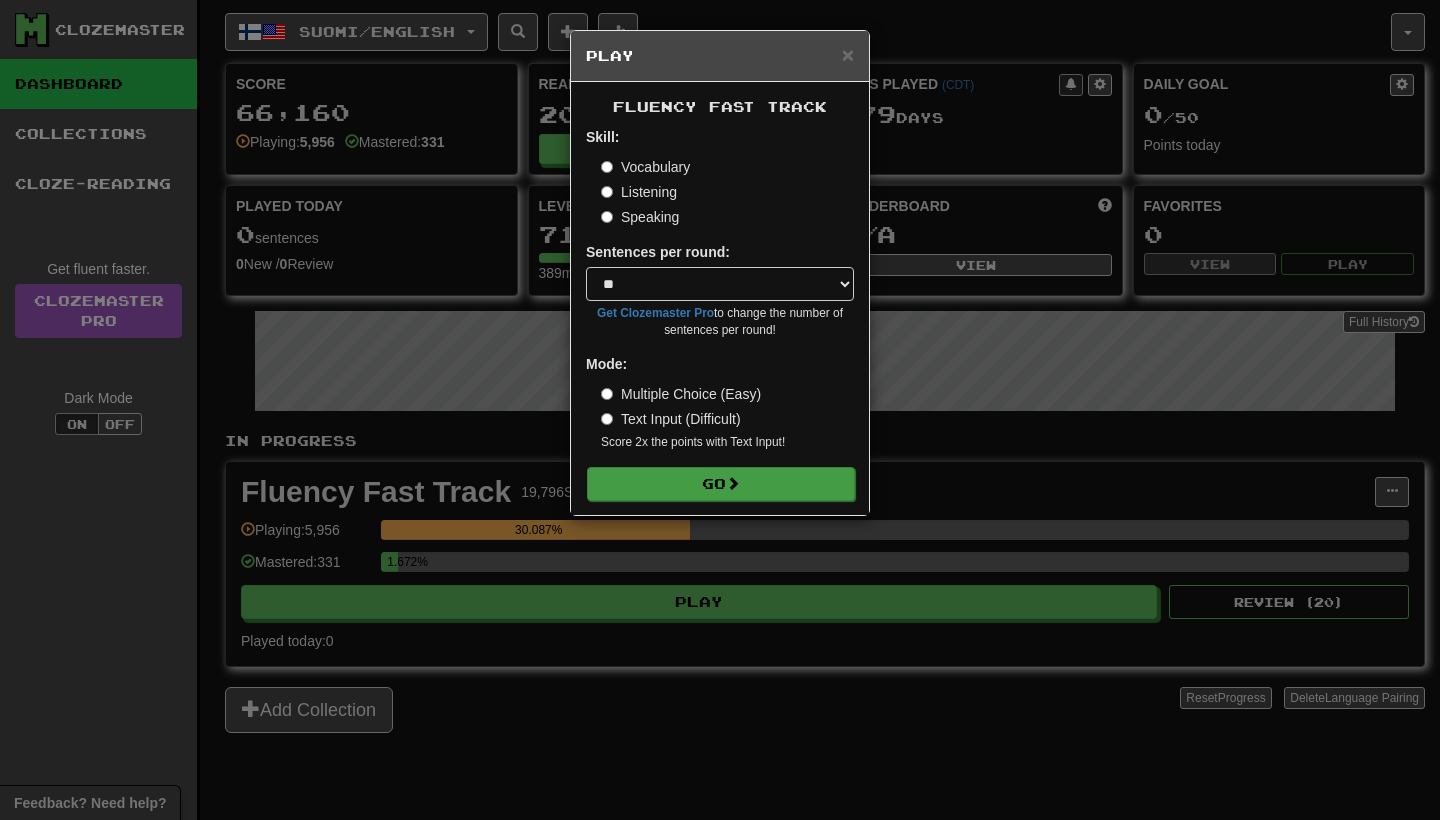 click on "Go" at bounding box center (721, 484) 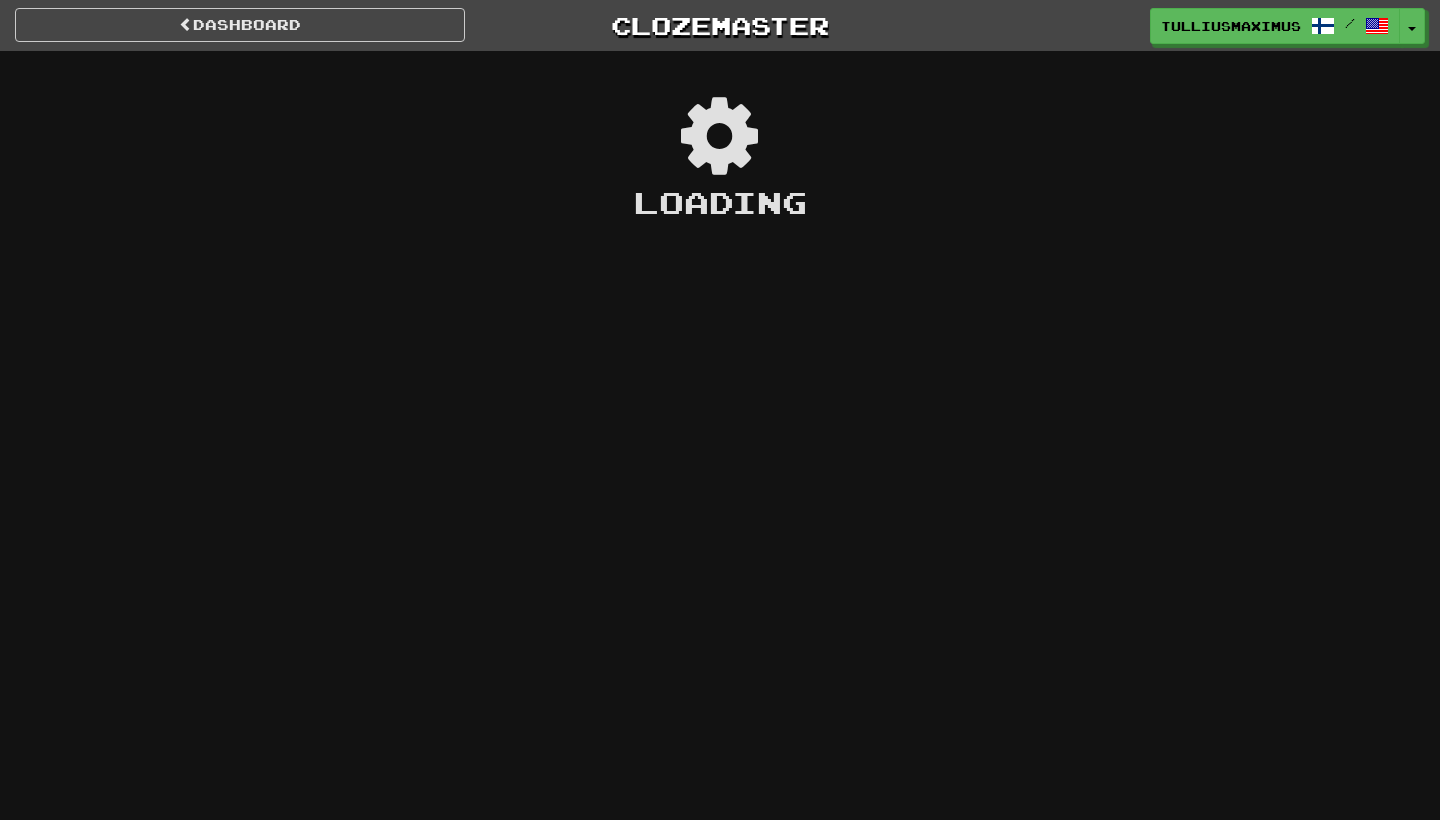 scroll, scrollTop: 0, scrollLeft: 0, axis: both 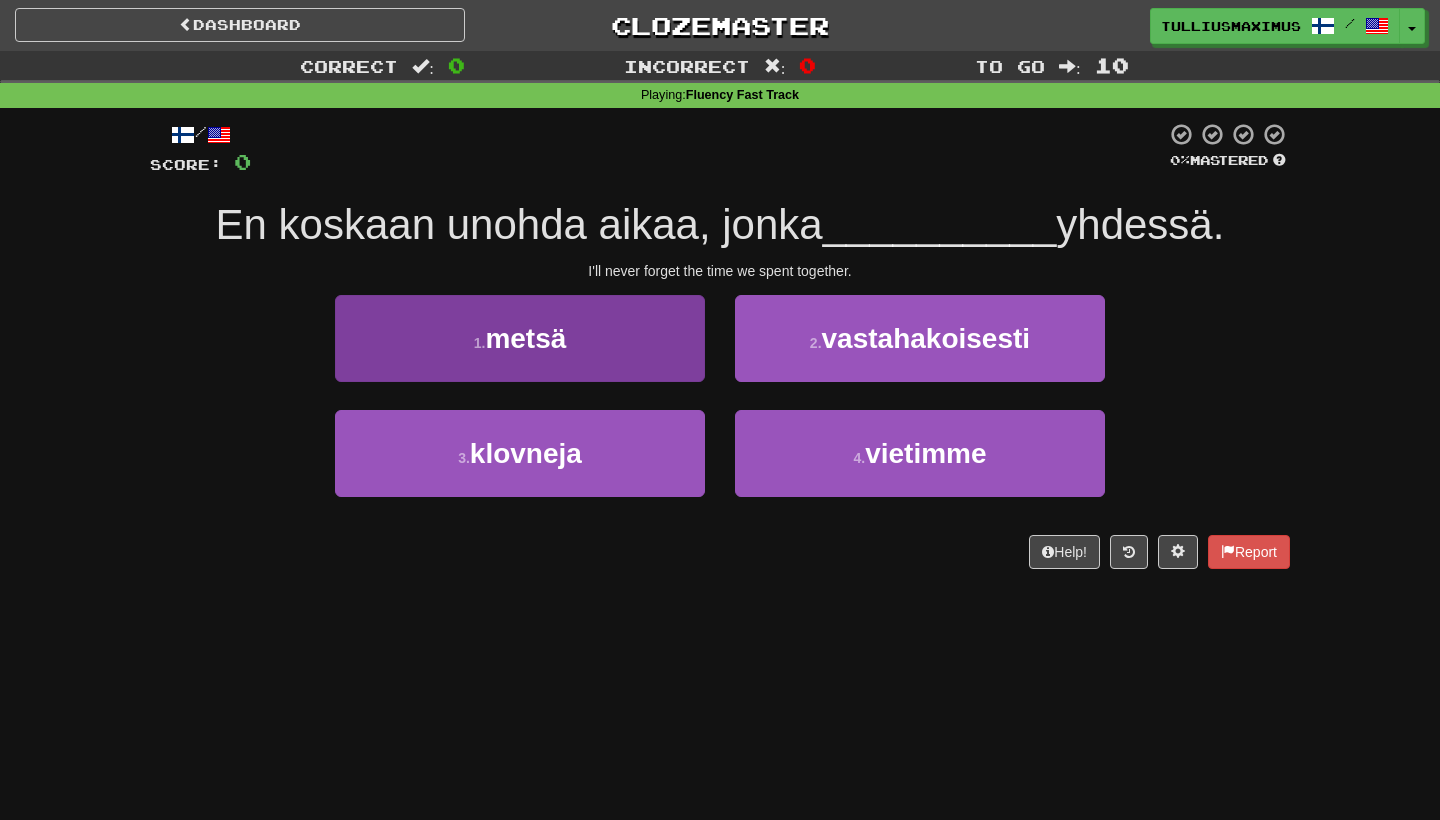 click on "1 .  metsä" at bounding box center [520, 338] 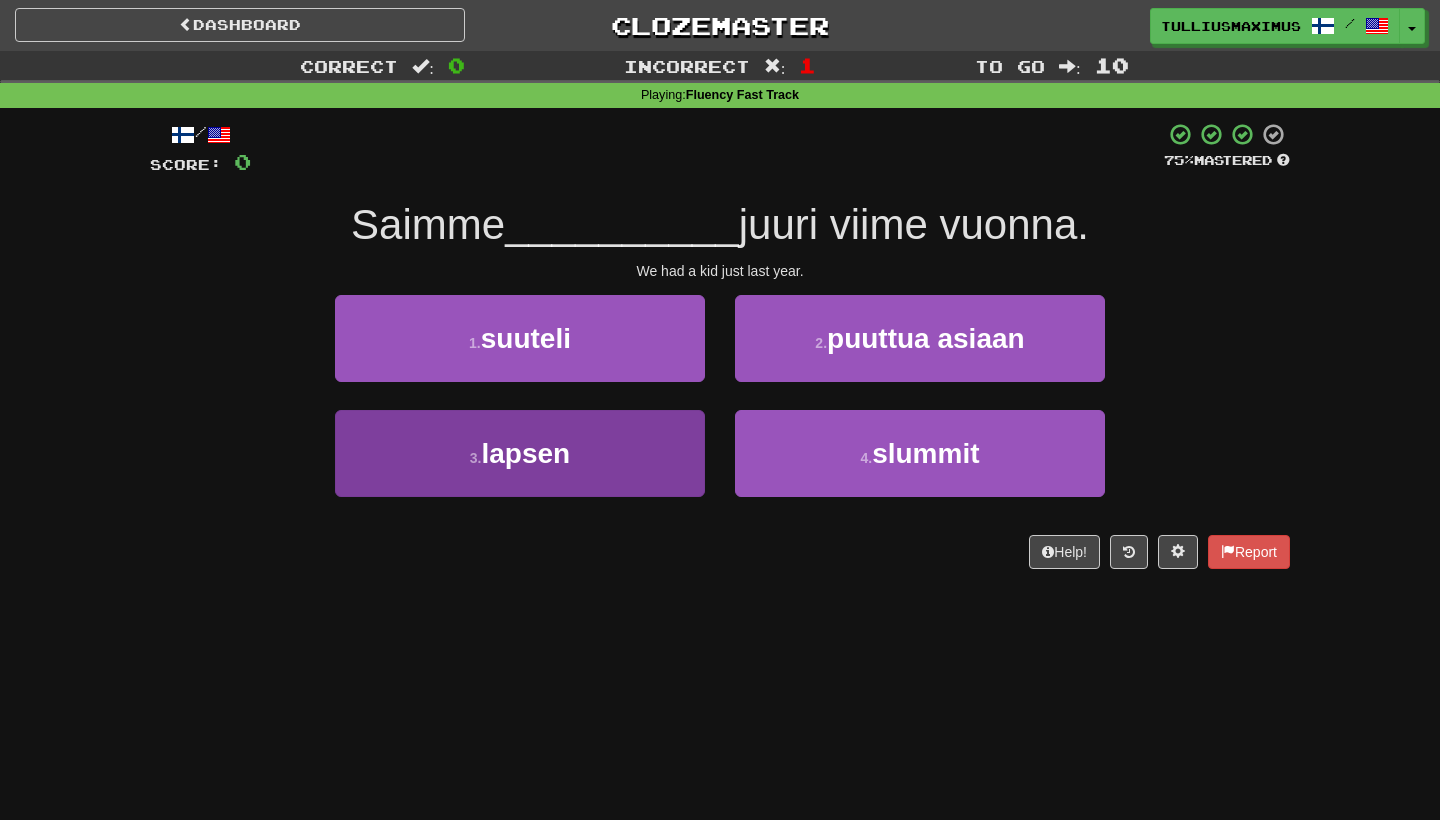 click on "3 .  lapsen" at bounding box center (520, 453) 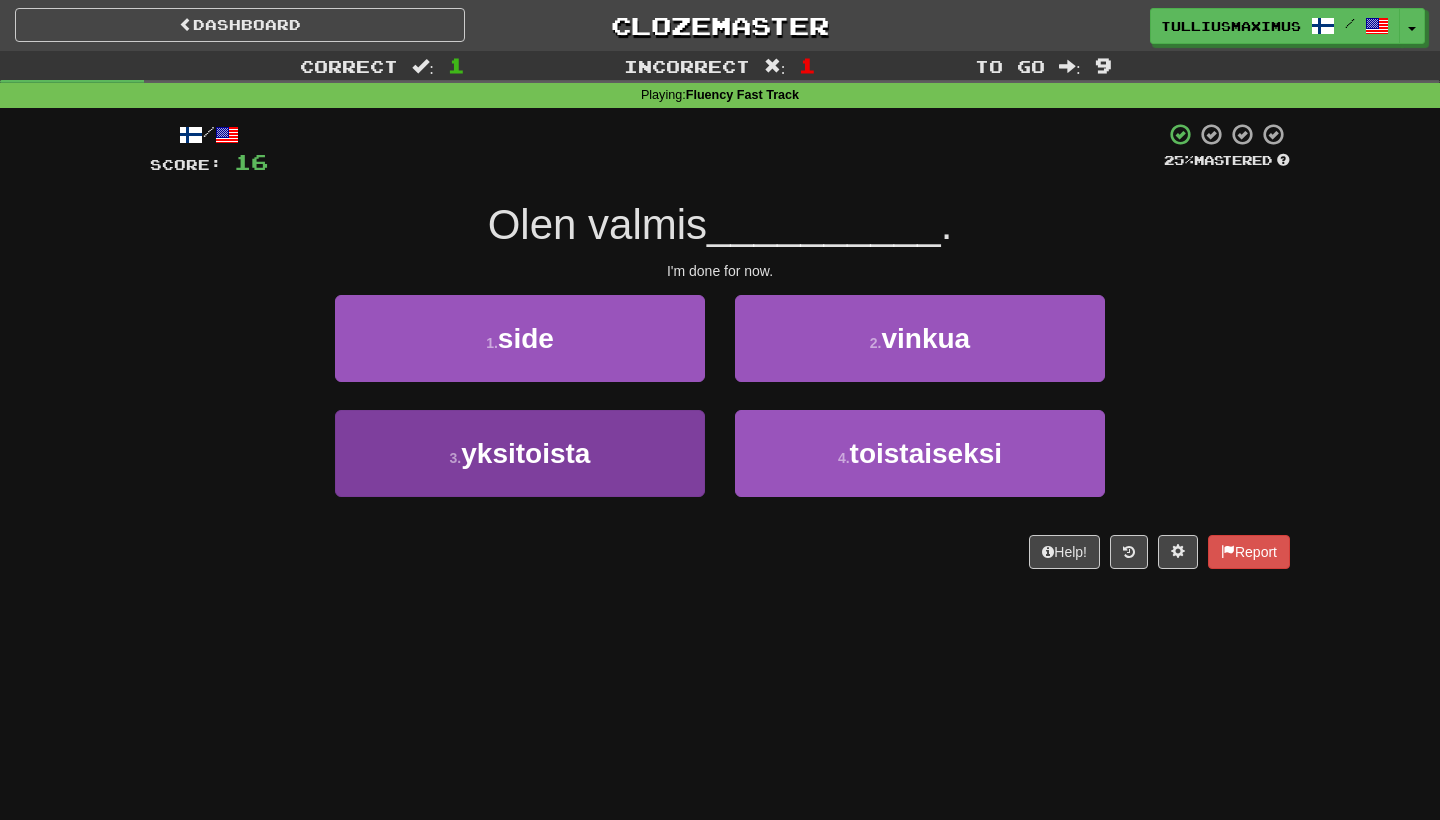 click on "3 .  yksitoista" at bounding box center [520, 453] 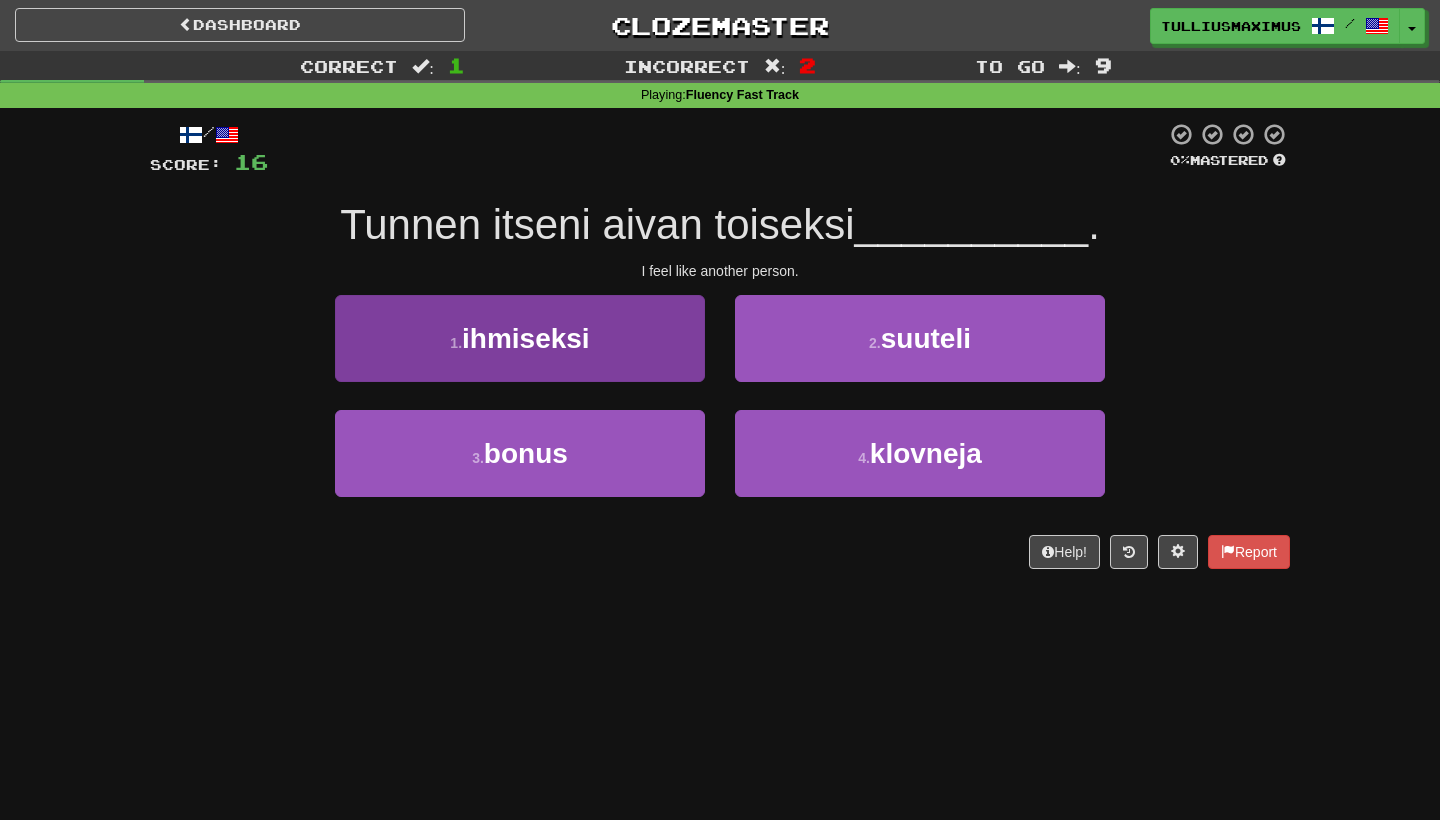 click on "1 .  ihmiseksi" at bounding box center [520, 338] 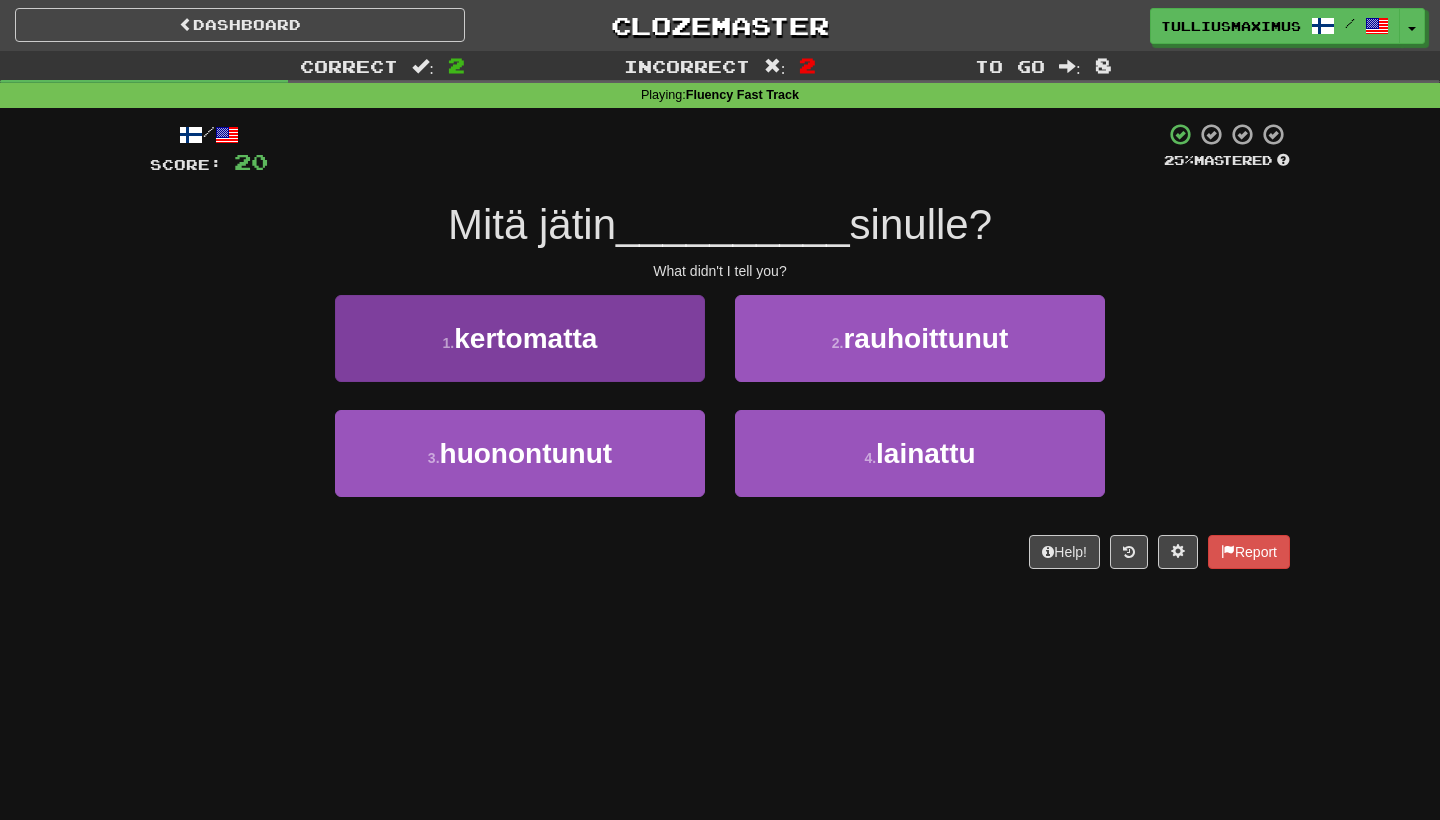 click on "1 .  kertomatta" at bounding box center [520, 338] 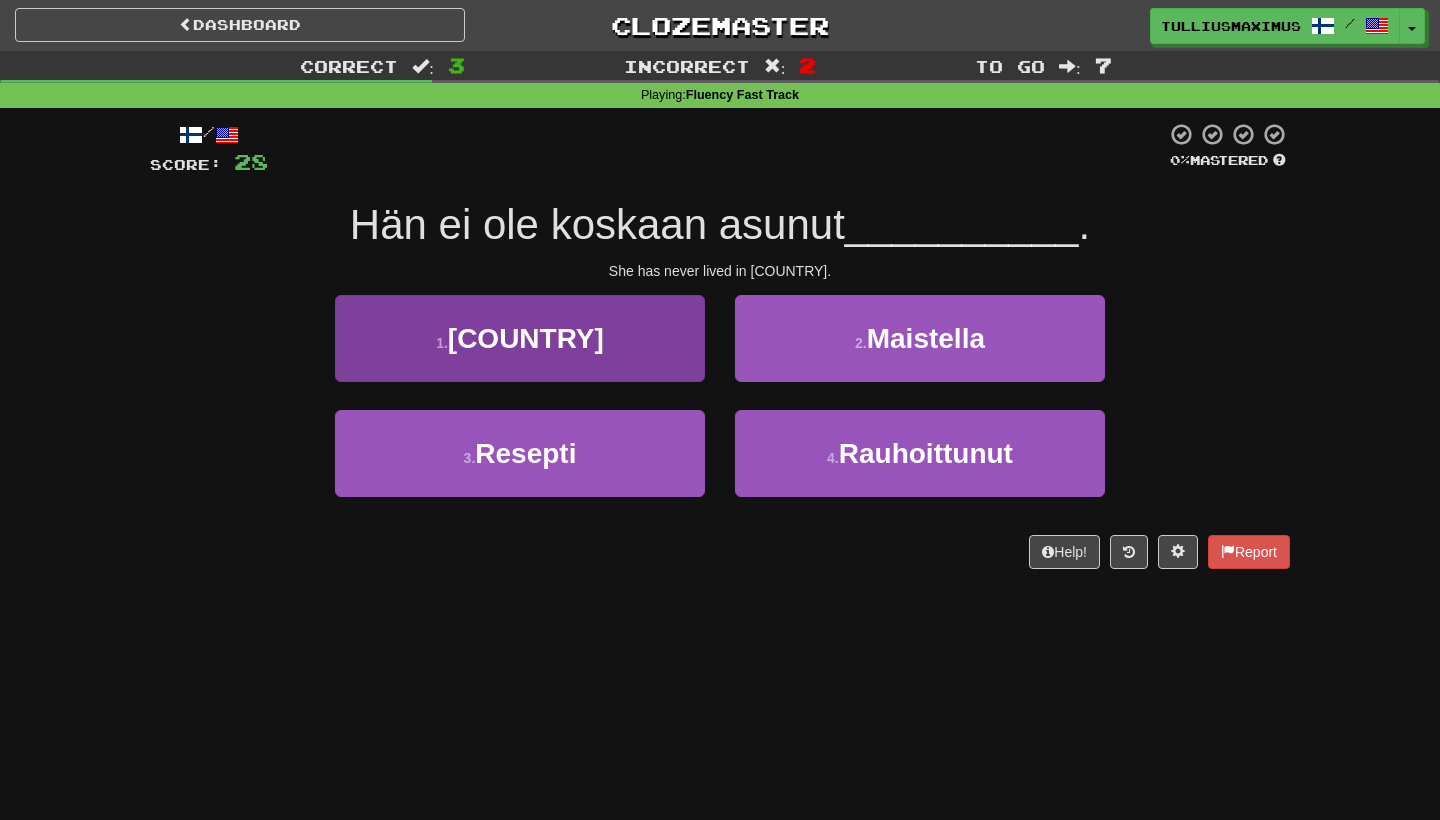 click on "1 .  Intiassa" at bounding box center [520, 338] 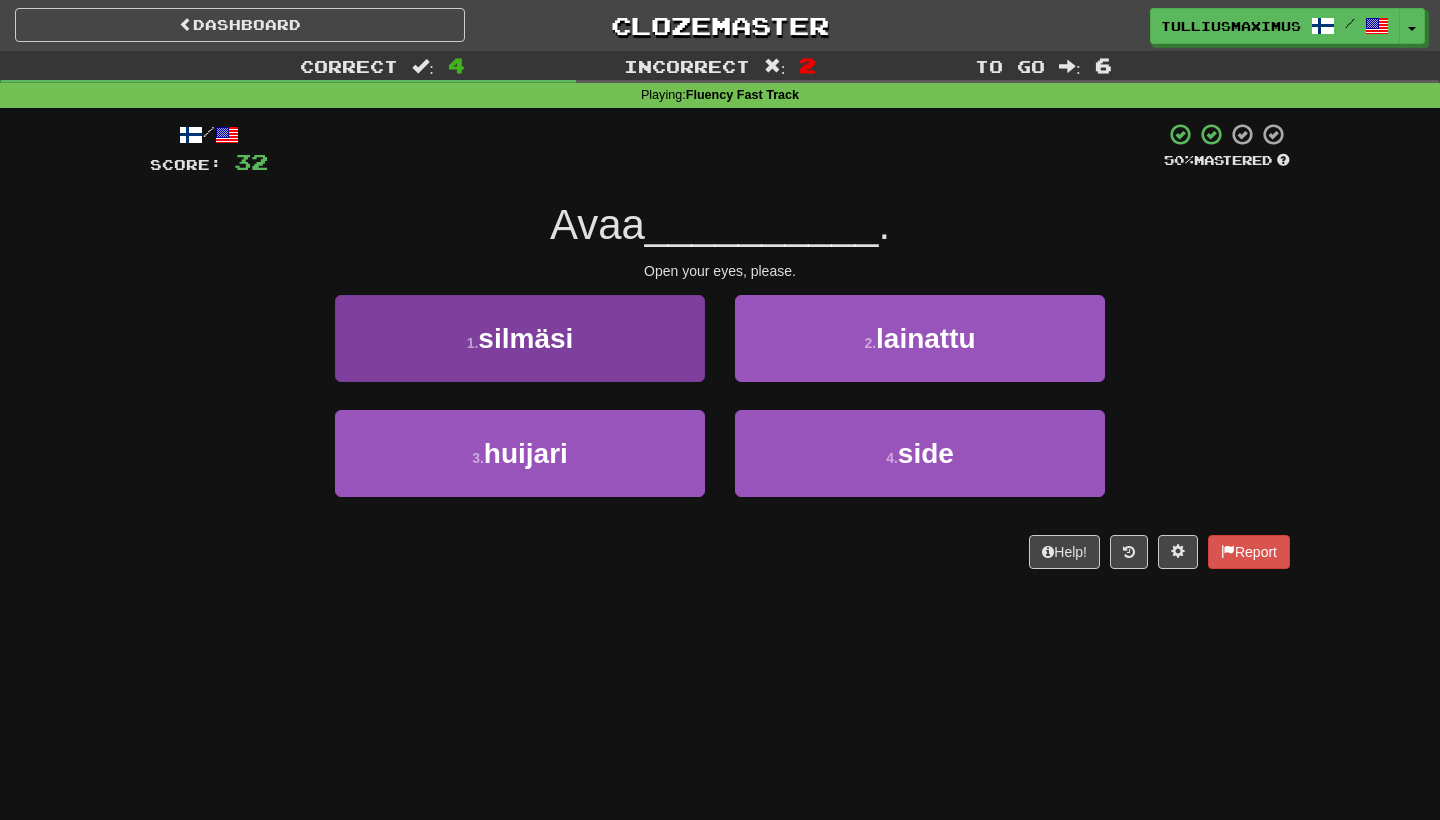 click on "1 .  silmäsi" at bounding box center (520, 338) 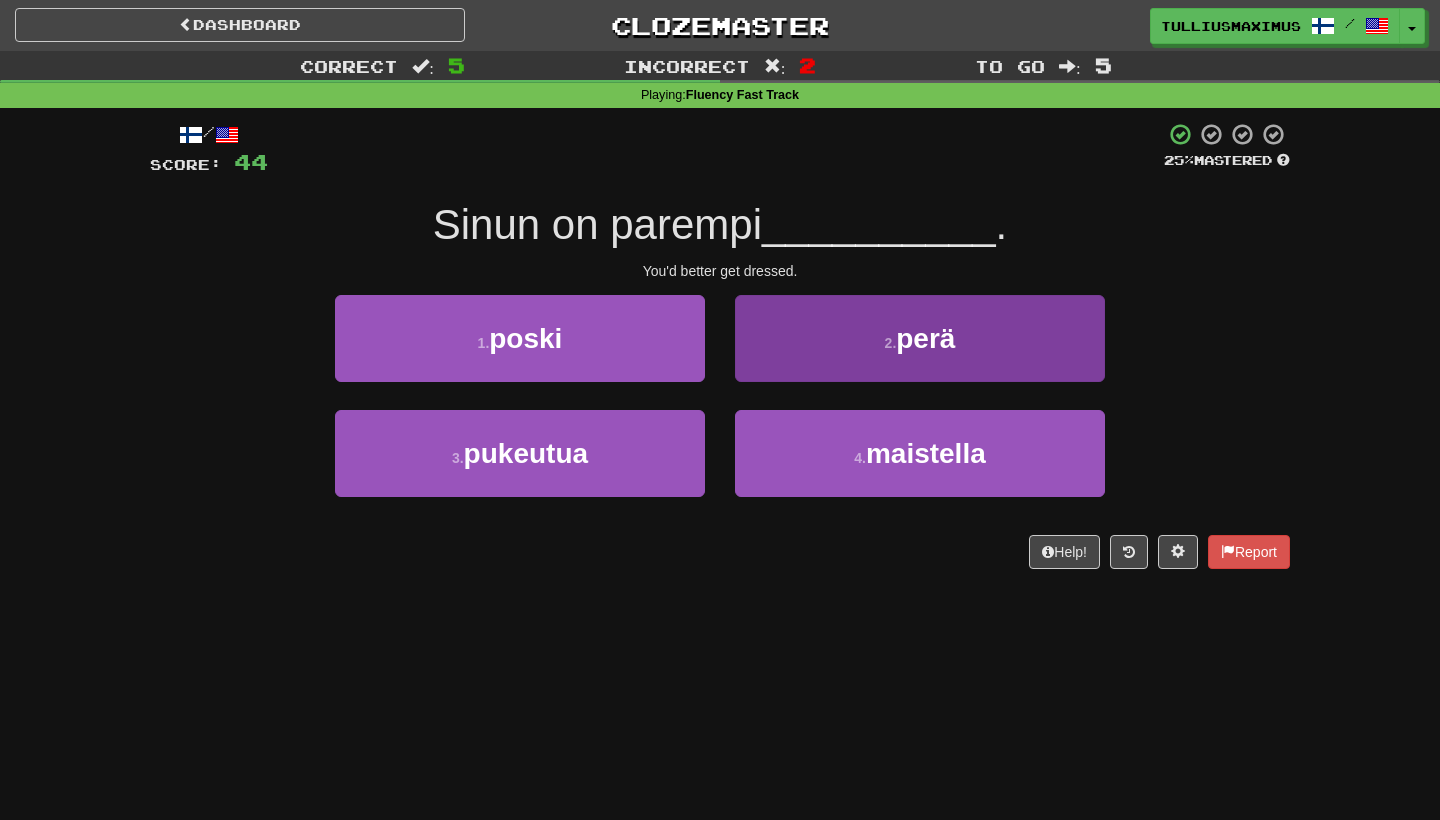 click on "2 .  perä" at bounding box center [920, 338] 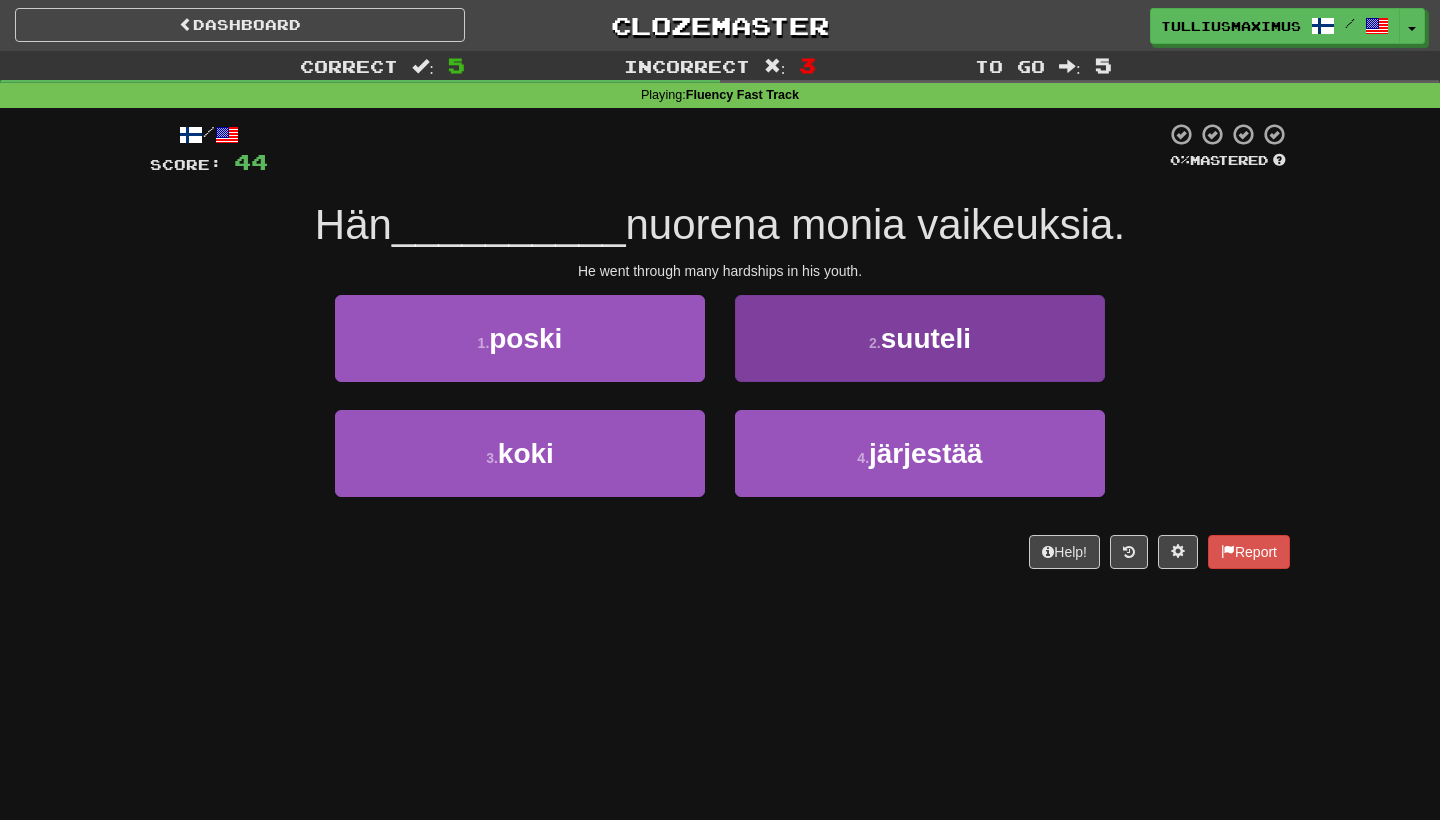 click on "2 .  suuteli" at bounding box center (920, 338) 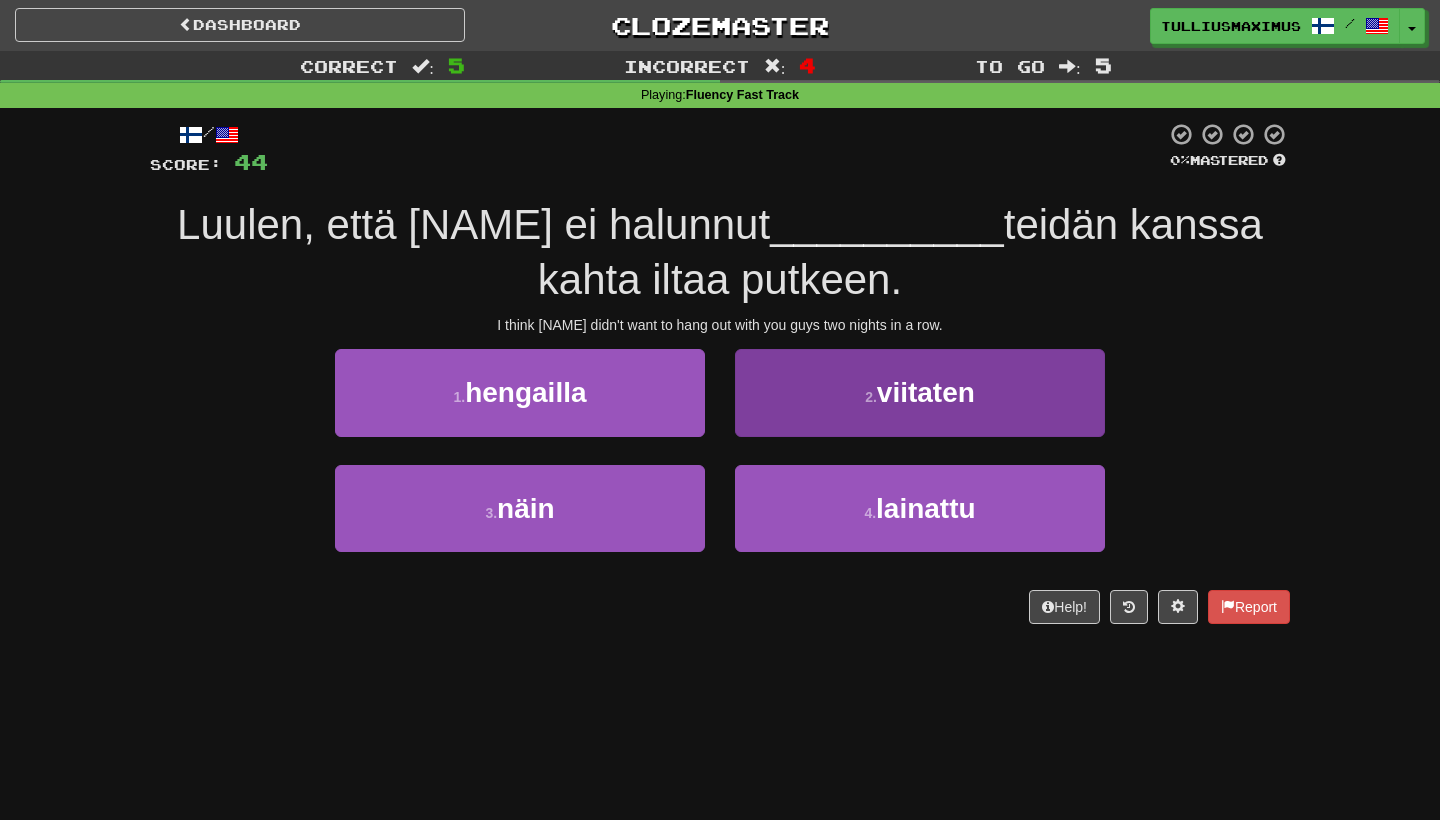 click on "2 .  viitaten" at bounding box center (920, 392) 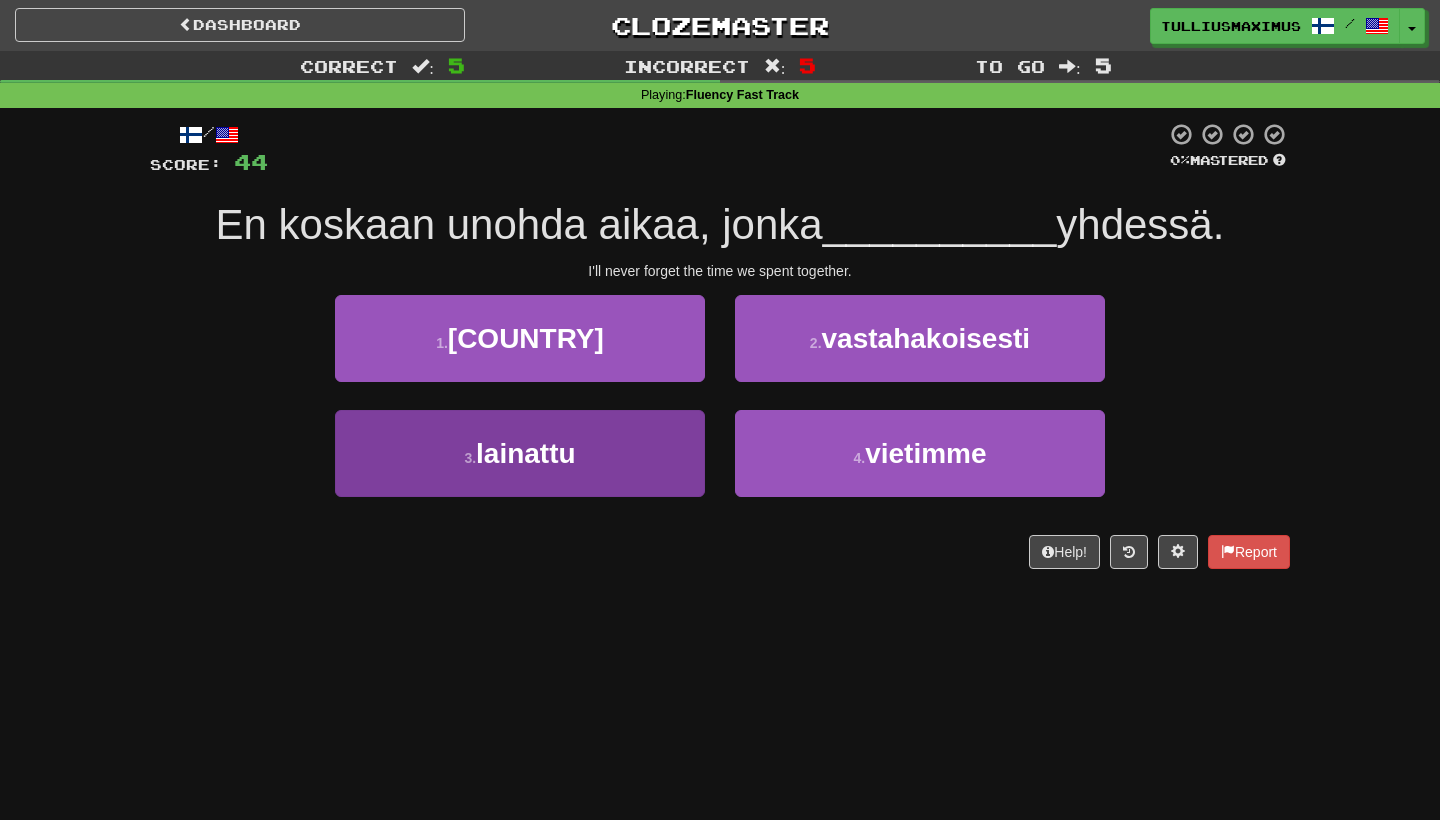 click on "3 .  lainattu" at bounding box center [520, 453] 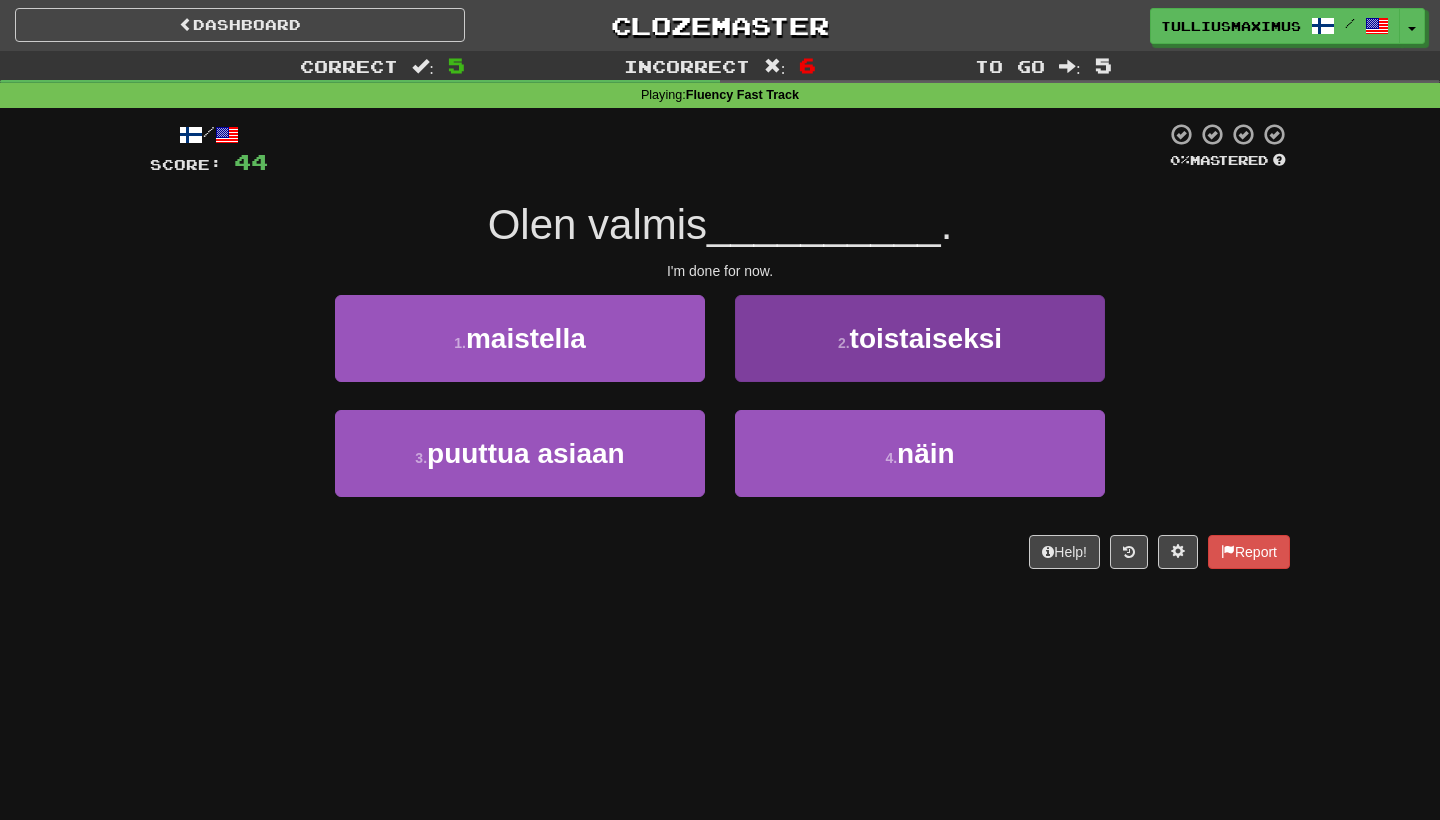 click on "2 .  toistaiseksi" at bounding box center [920, 338] 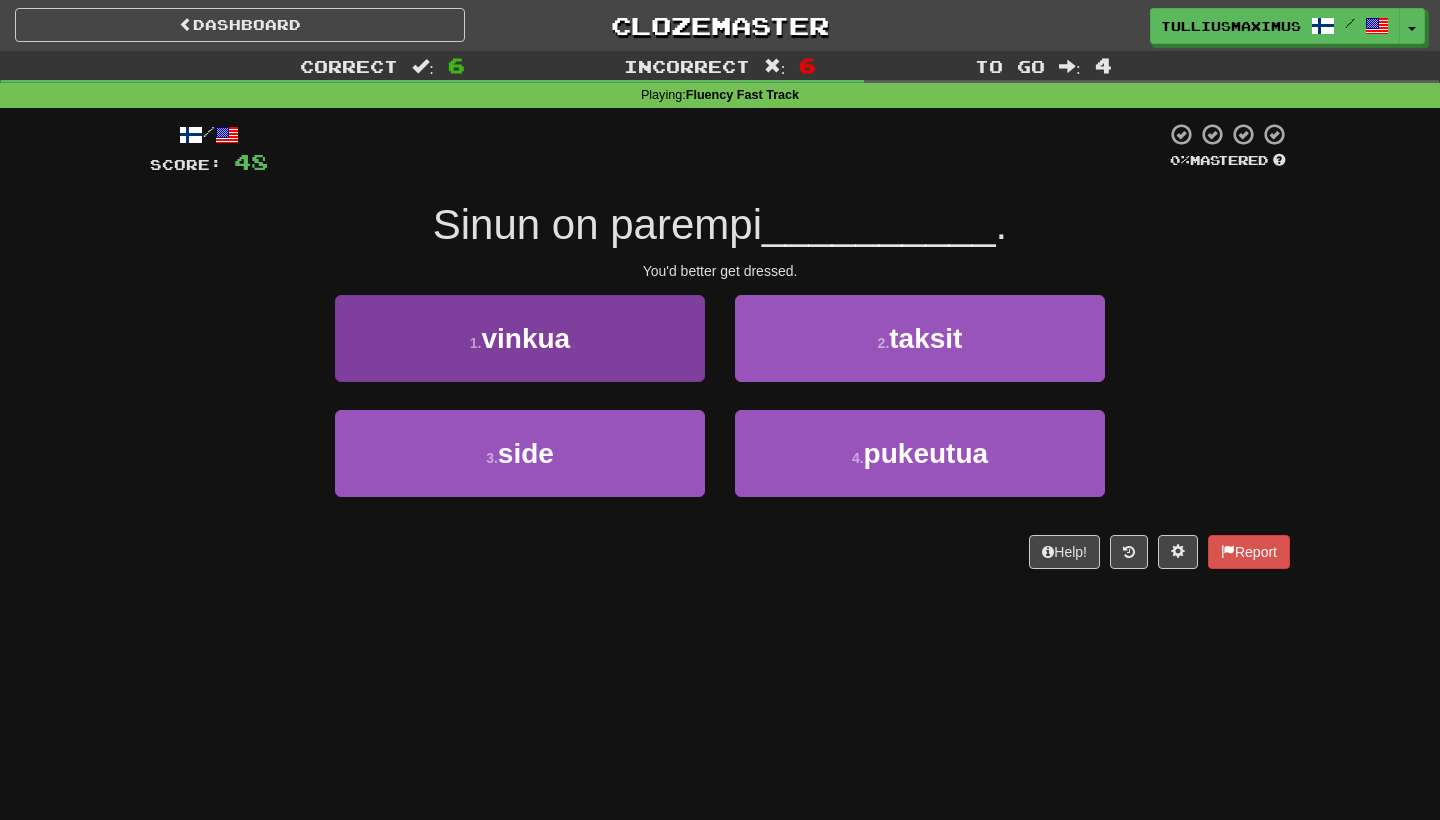 click on "1 .  vinkua" at bounding box center (520, 338) 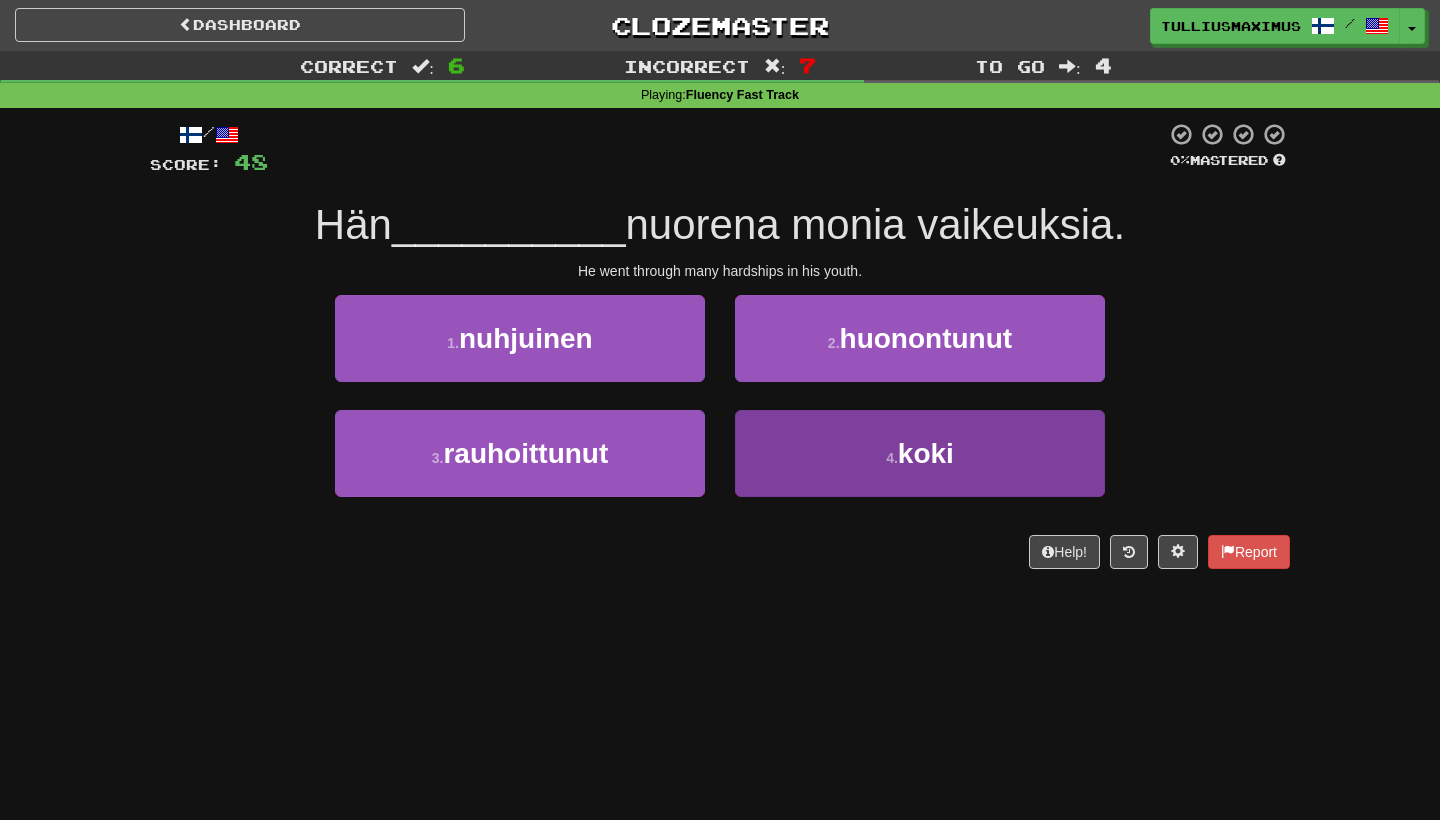 click on "4 .  koki" at bounding box center (920, 453) 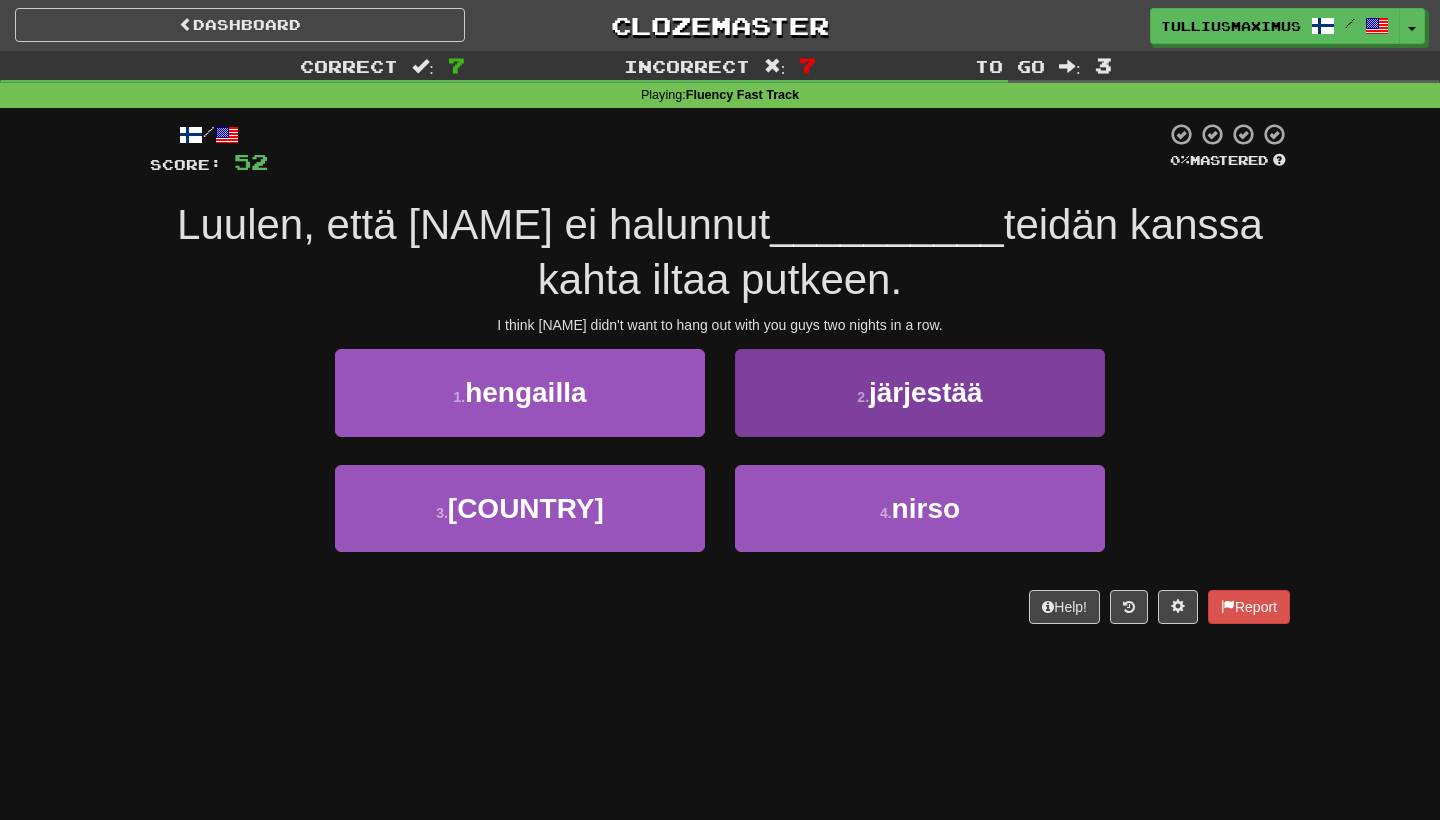 click on "2 .  järjestää" at bounding box center (920, 392) 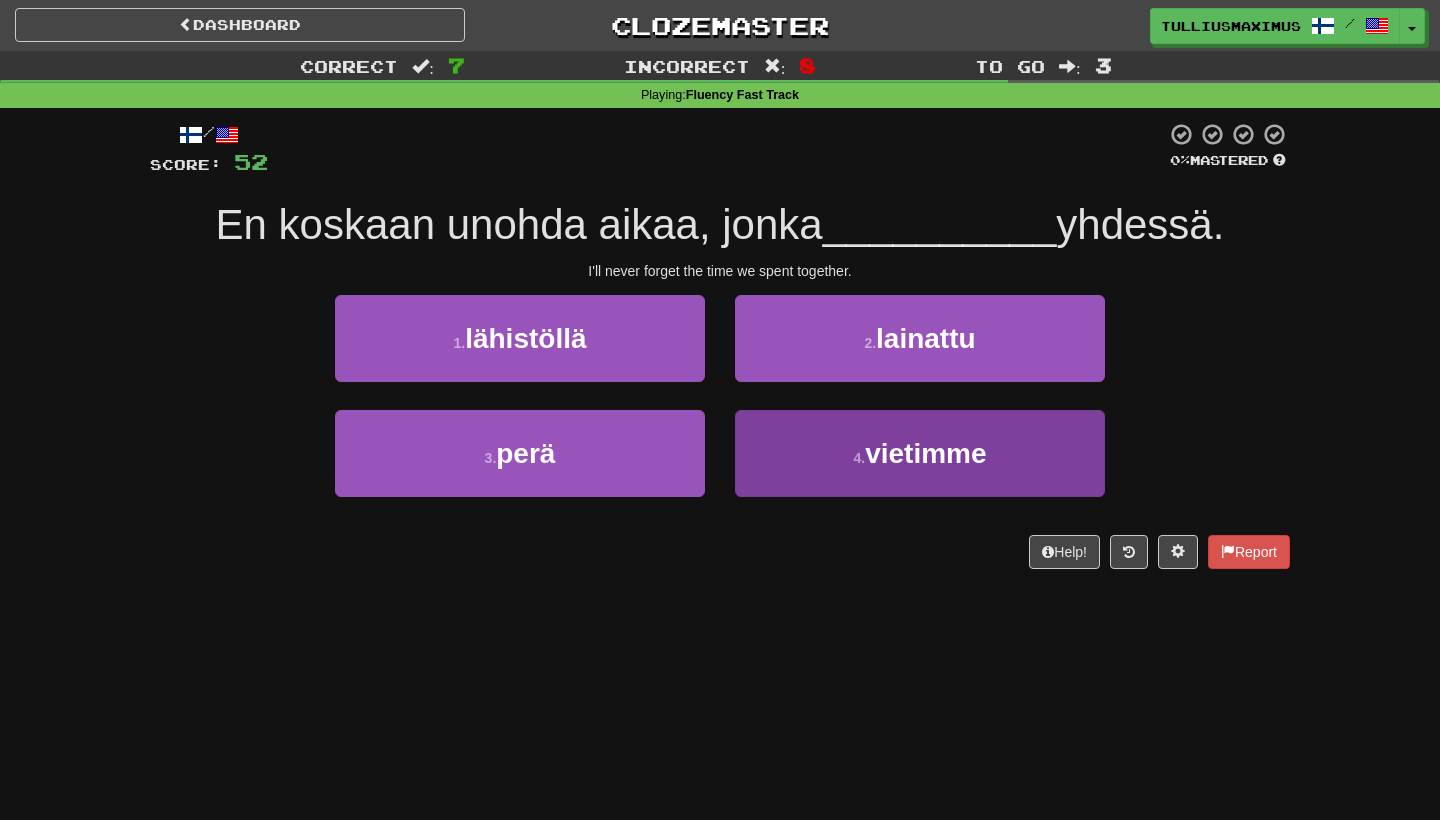 click on "4 .  vietimme" at bounding box center [920, 453] 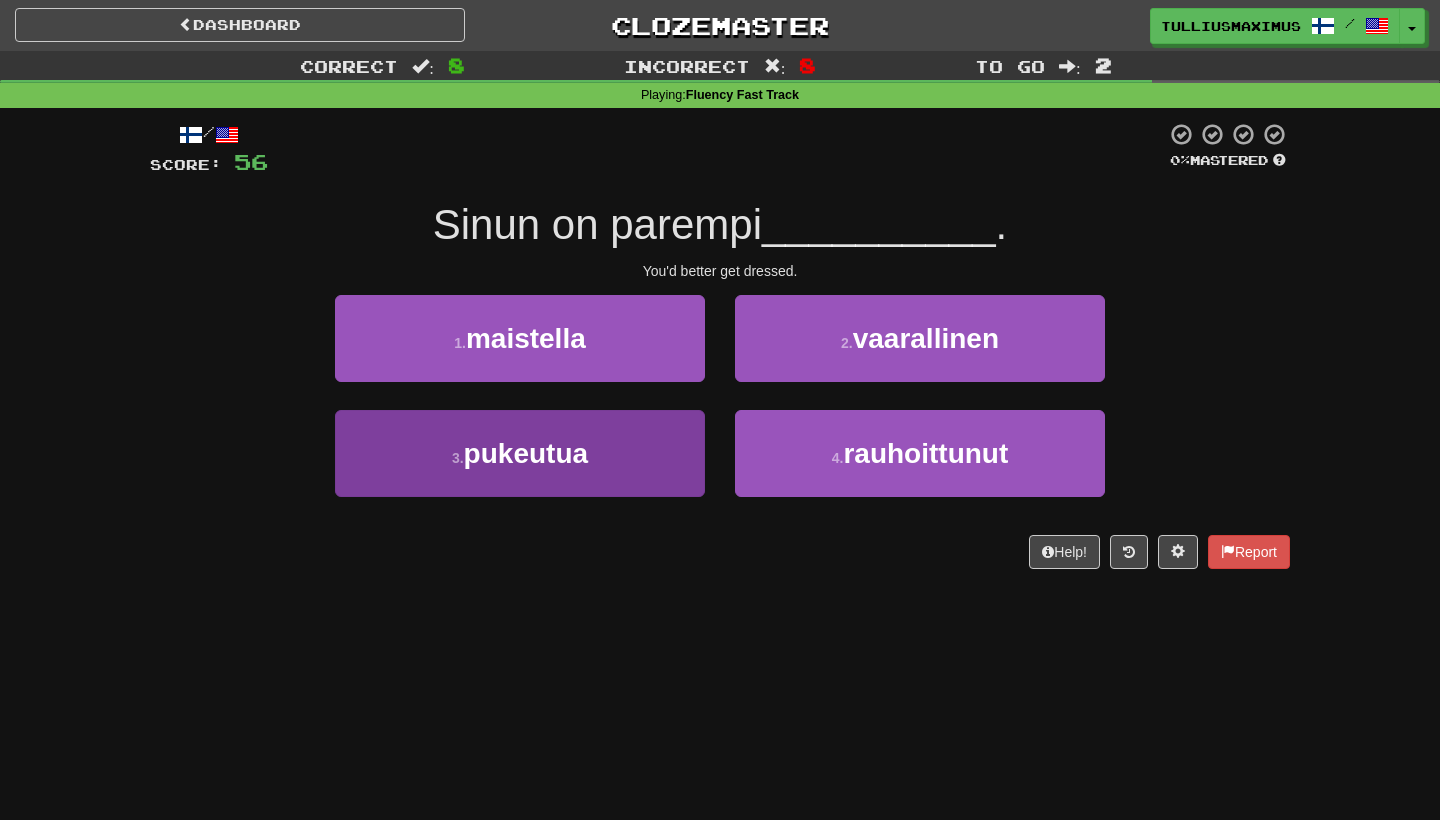 click on "3 .  pukeutua" at bounding box center (520, 453) 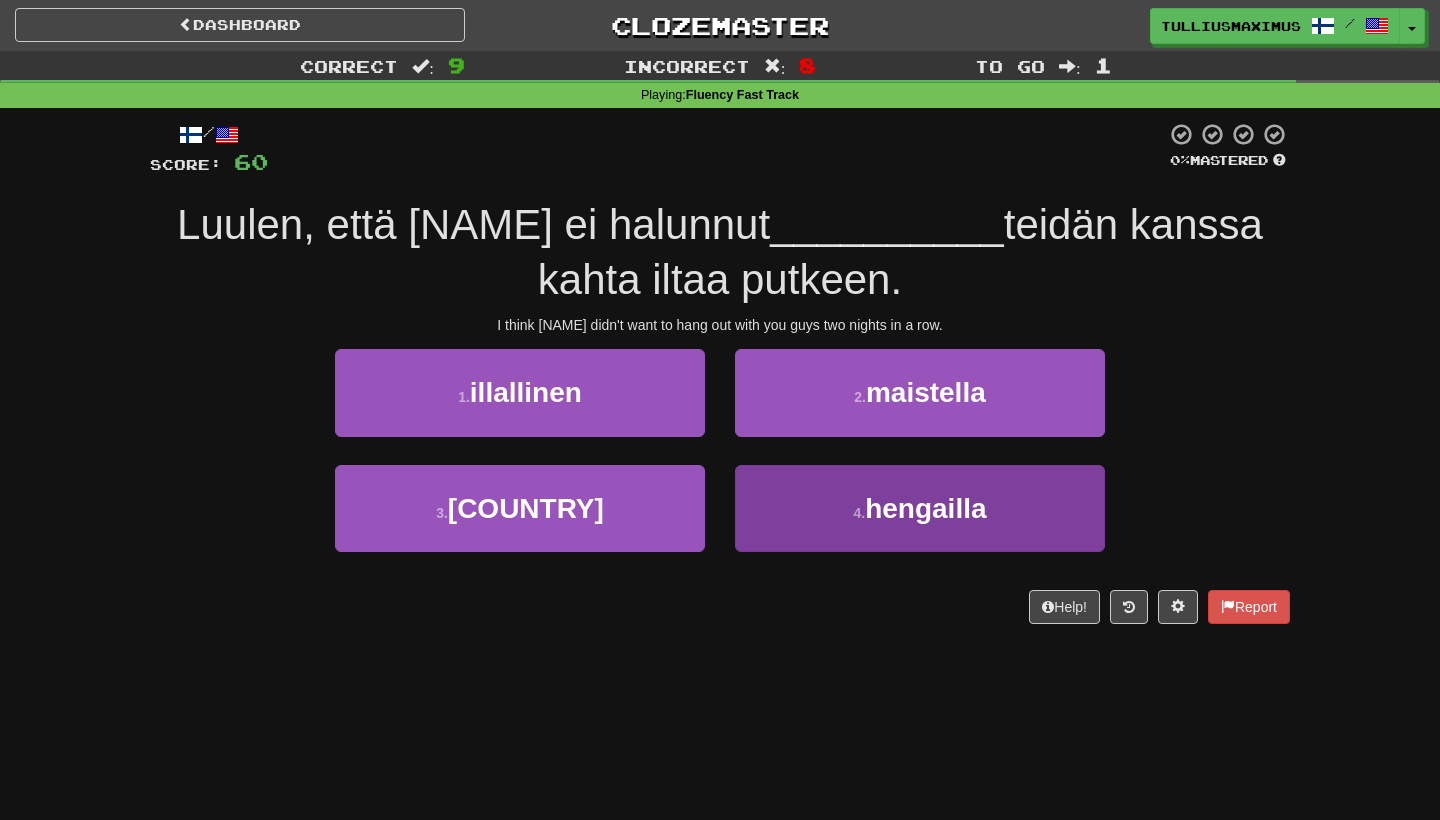 click on "4 .  hengailla" at bounding box center [920, 508] 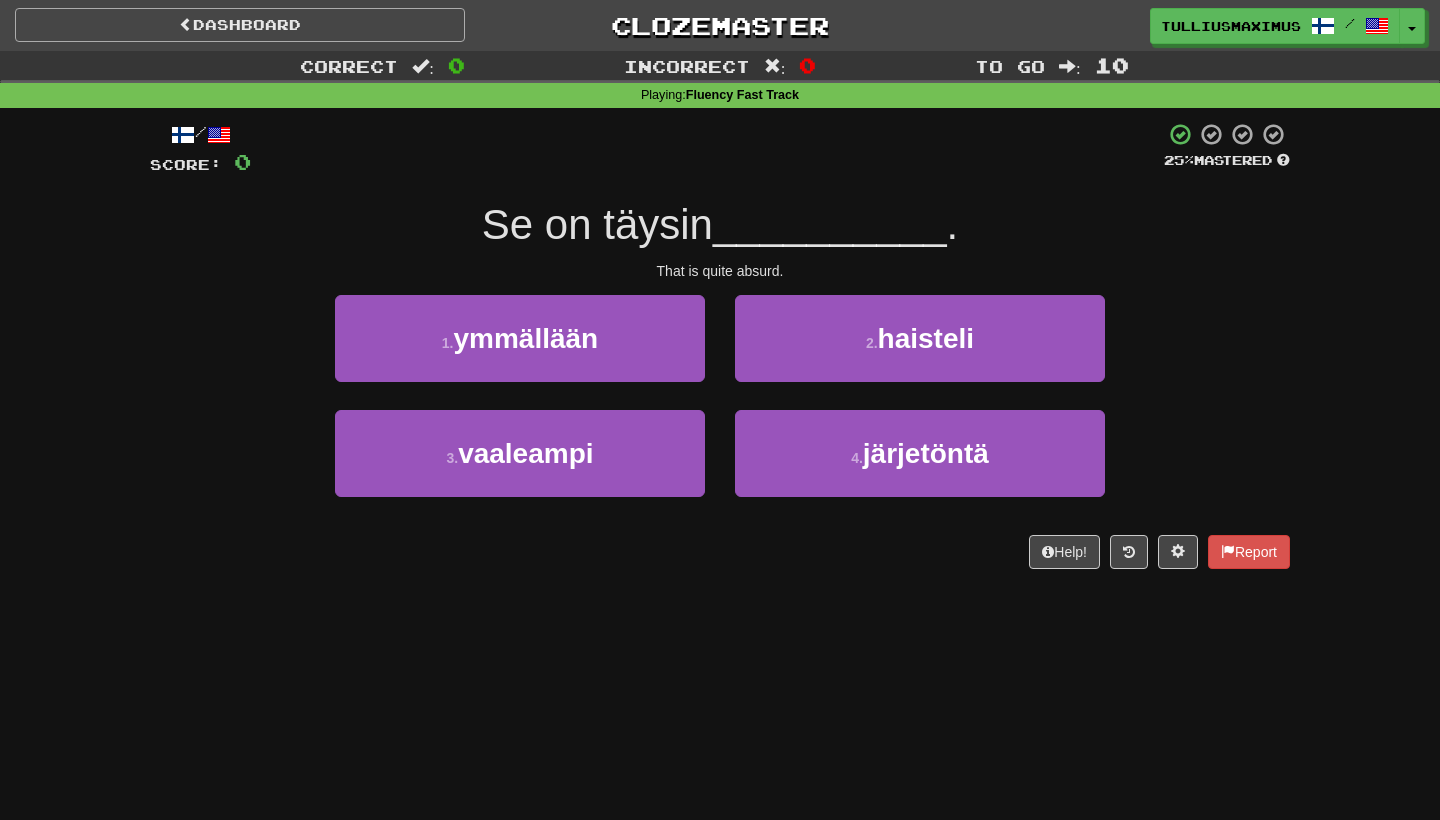 click on "Dashboard" at bounding box center (240, 25) 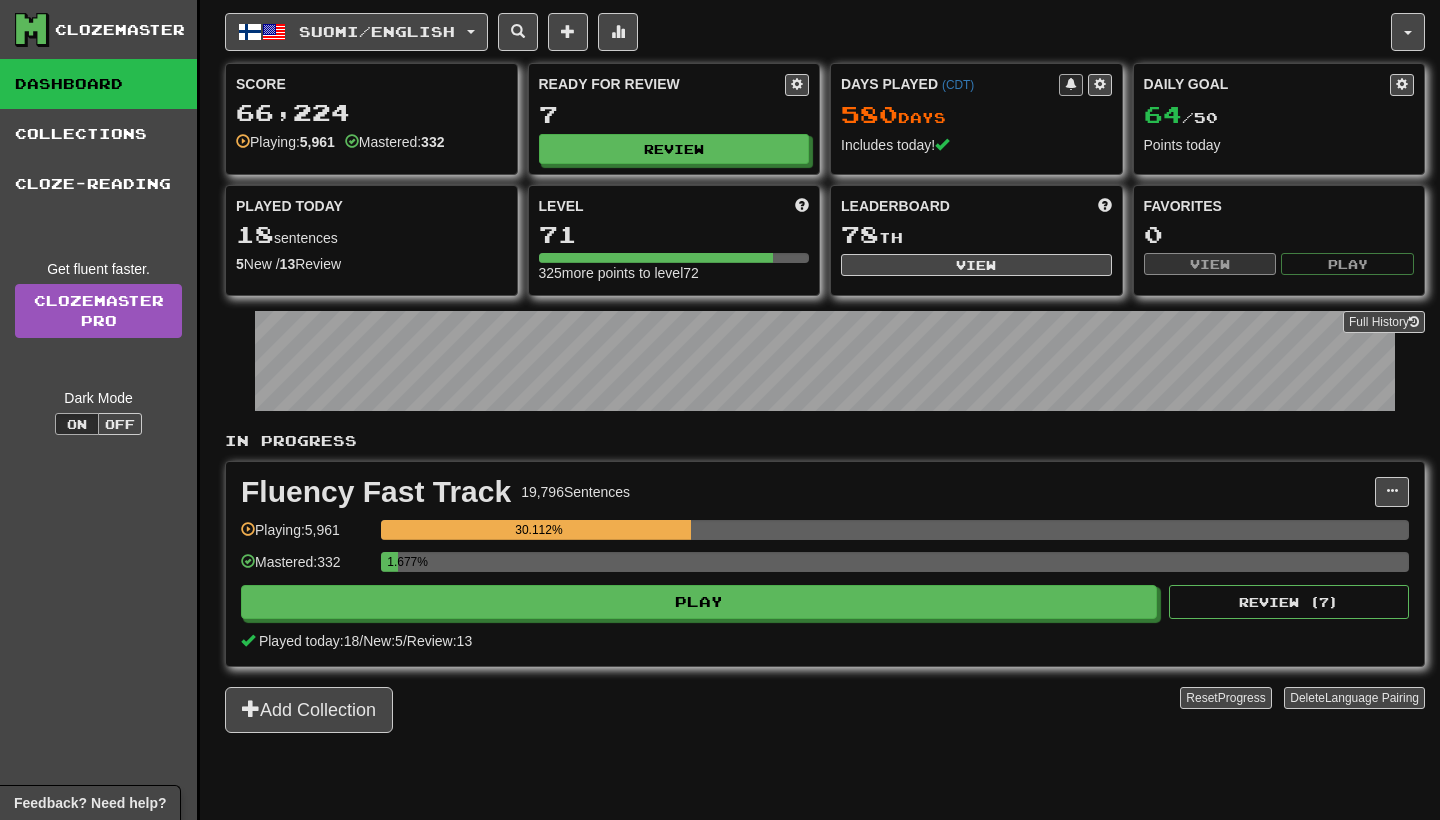 scroll, scrollTop: 0, scrollLeft: 0, axis: both 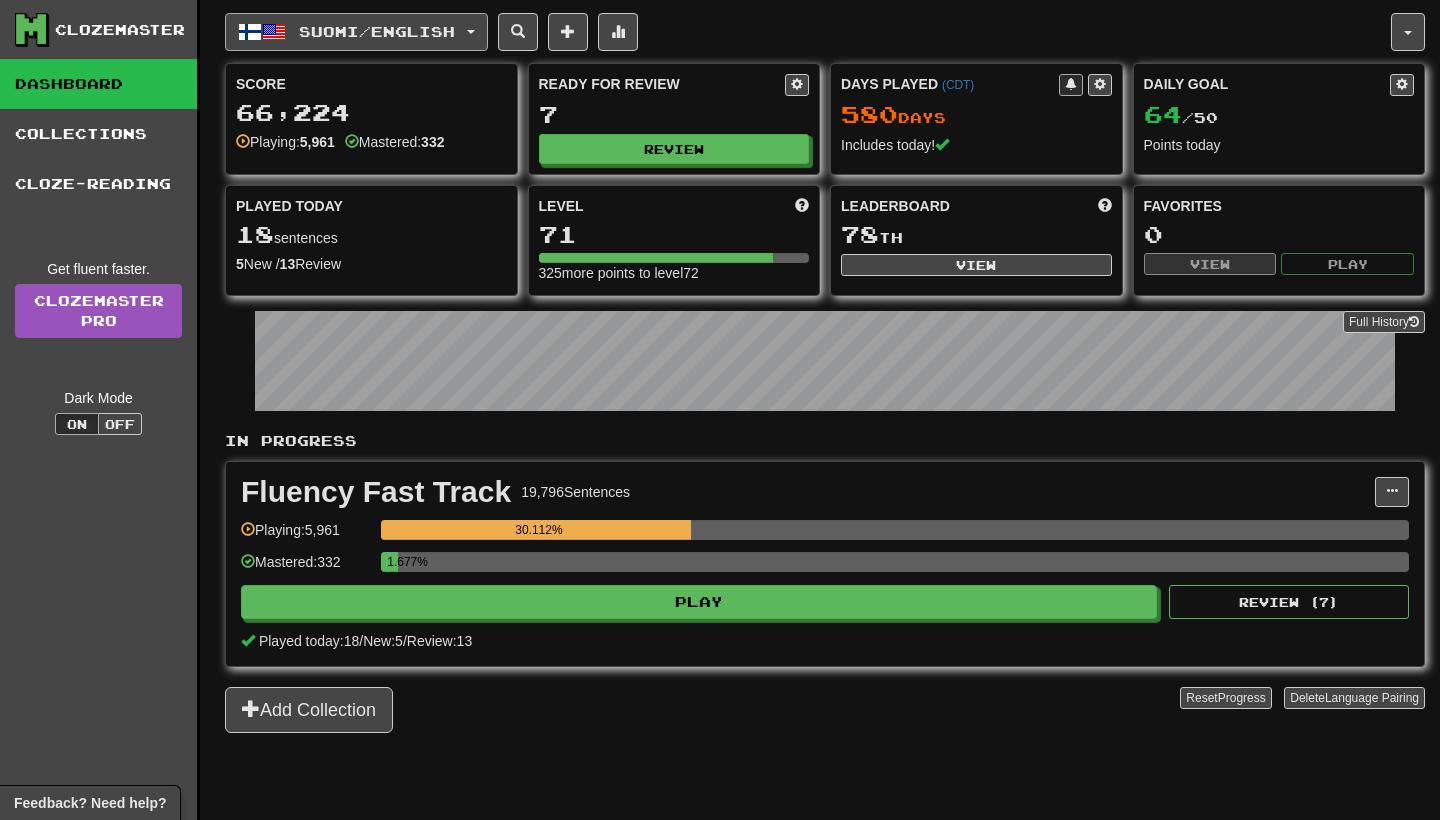 click on "Suomi  /  English" at bounding box center (356, 32) 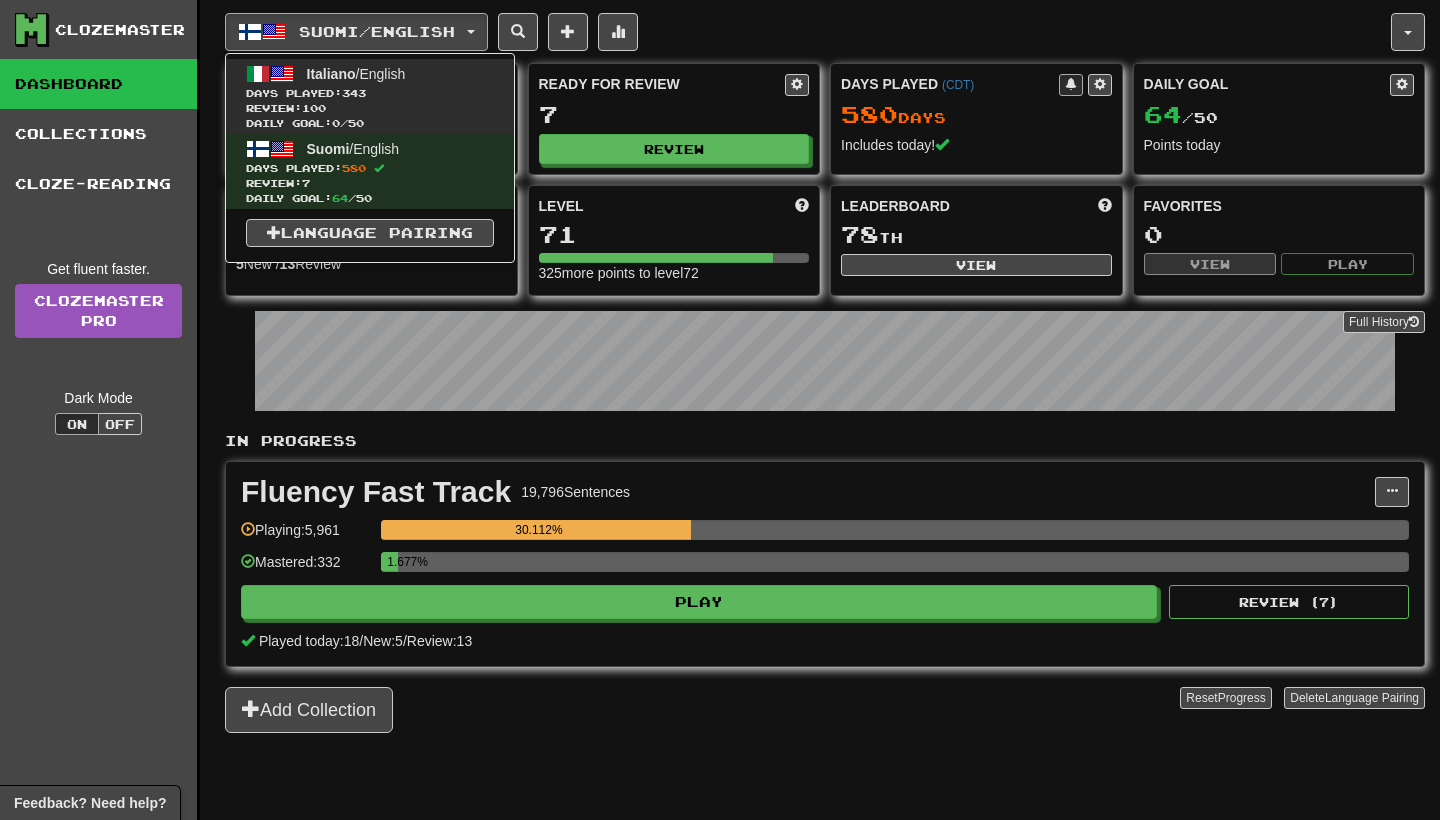 click on "Review:  100" at bounding box center (370, 108) 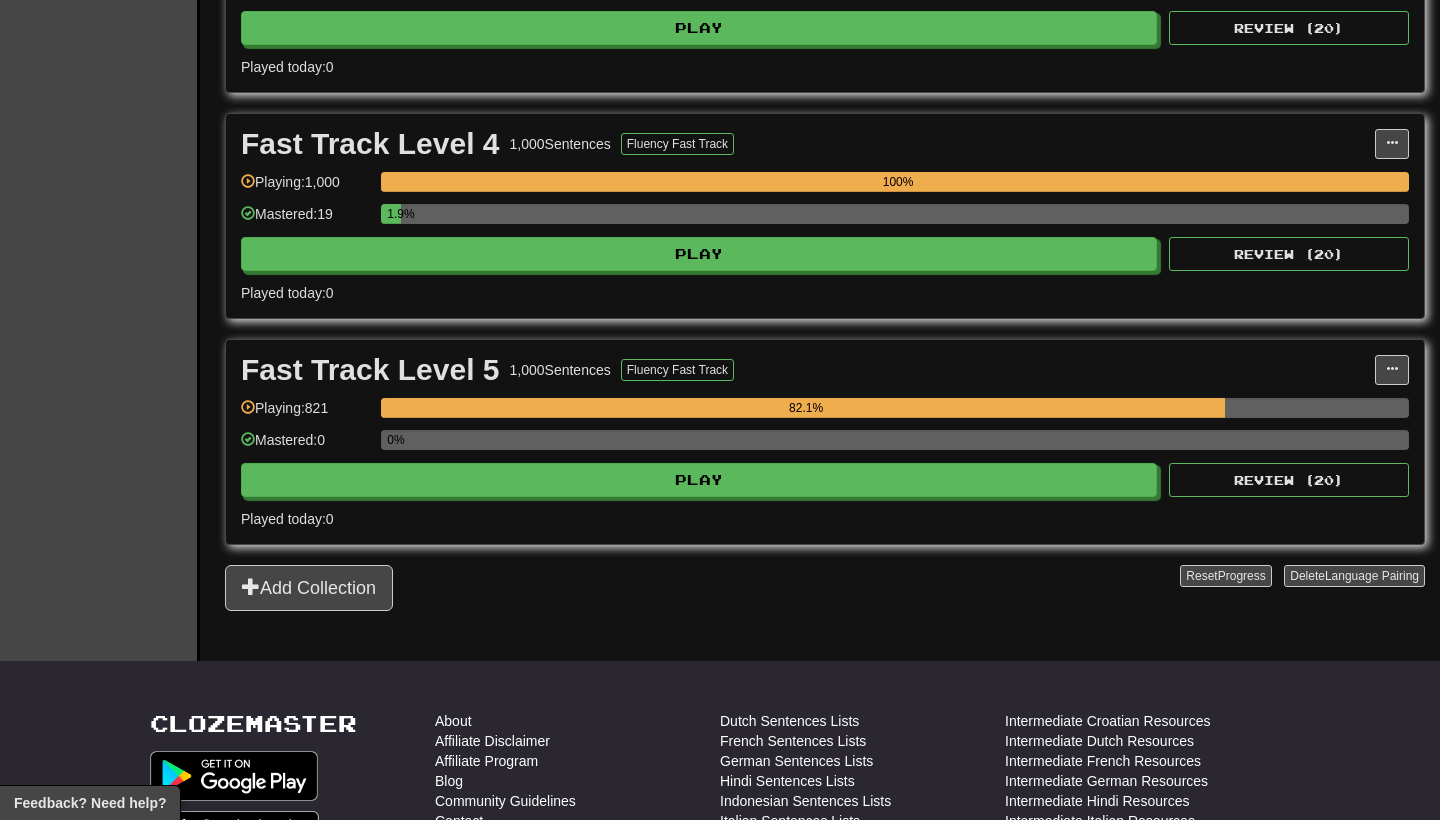 scroll, scrollTop: 1091, scrollLeft: 0, axis: vertical 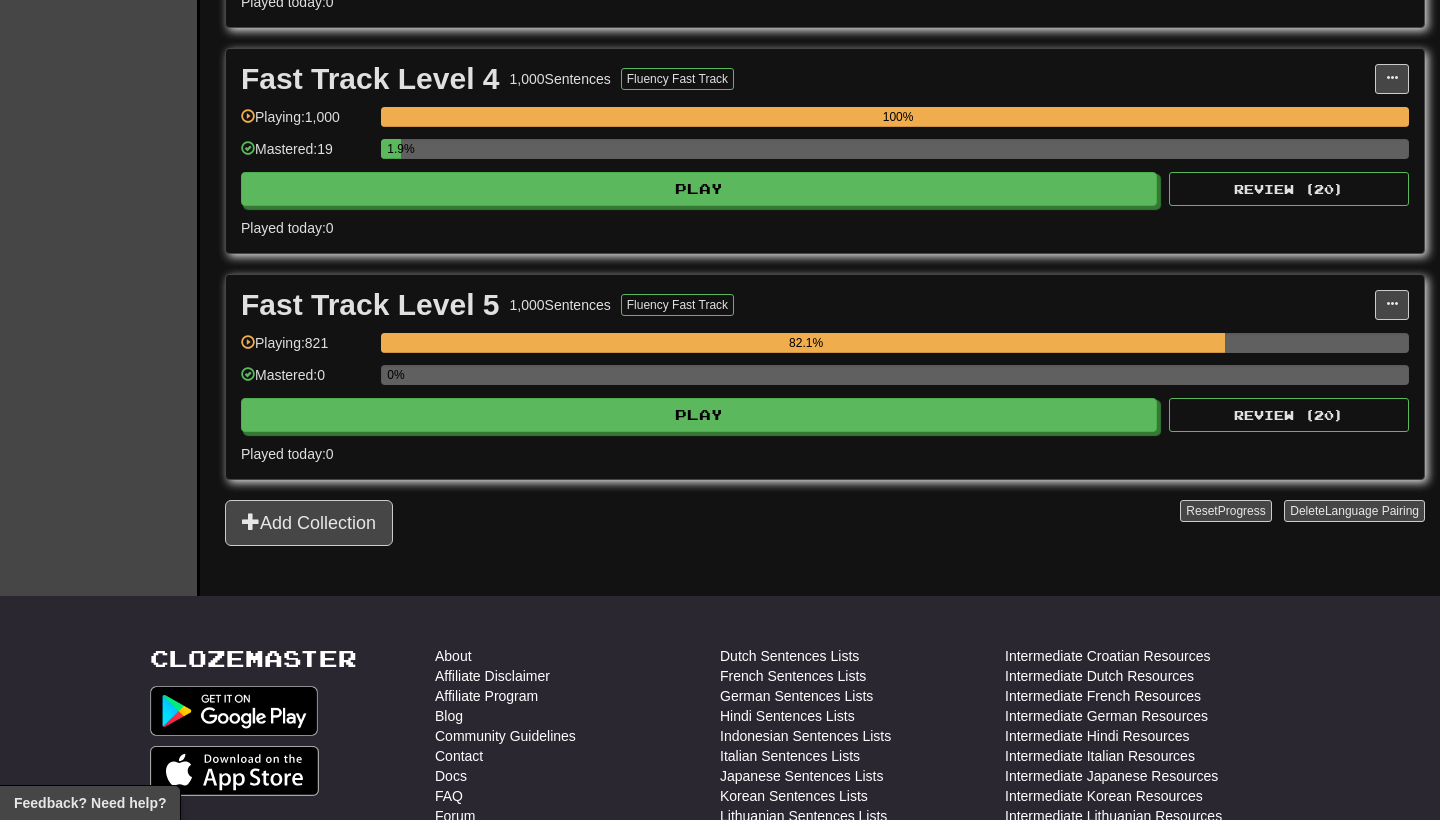 click on "Played today:  0" at bounding box center (825, 454) 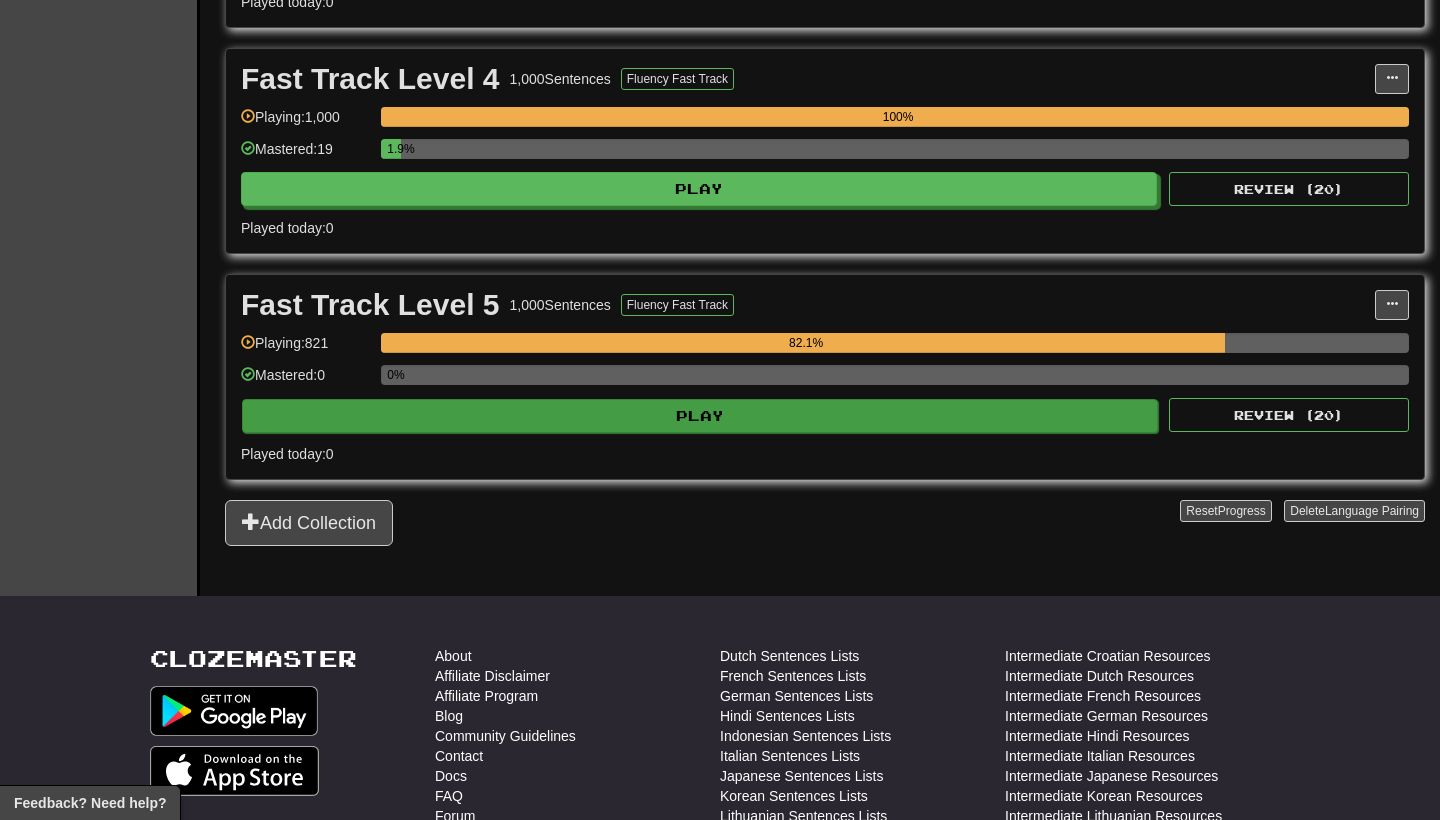 click on "Play" at bounding box center (700, 416) 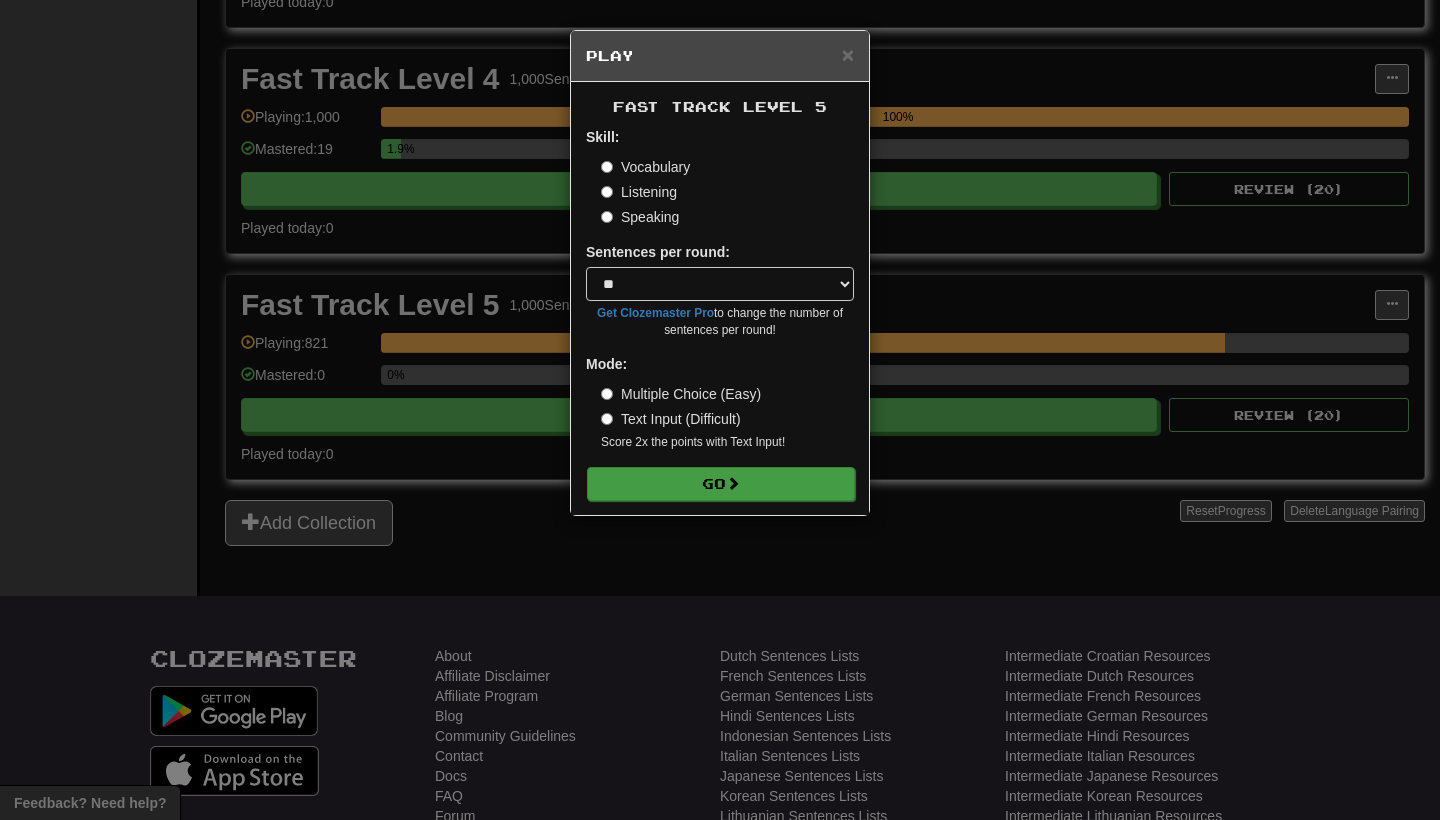 click on "Go" at bounding box center (721, 484) 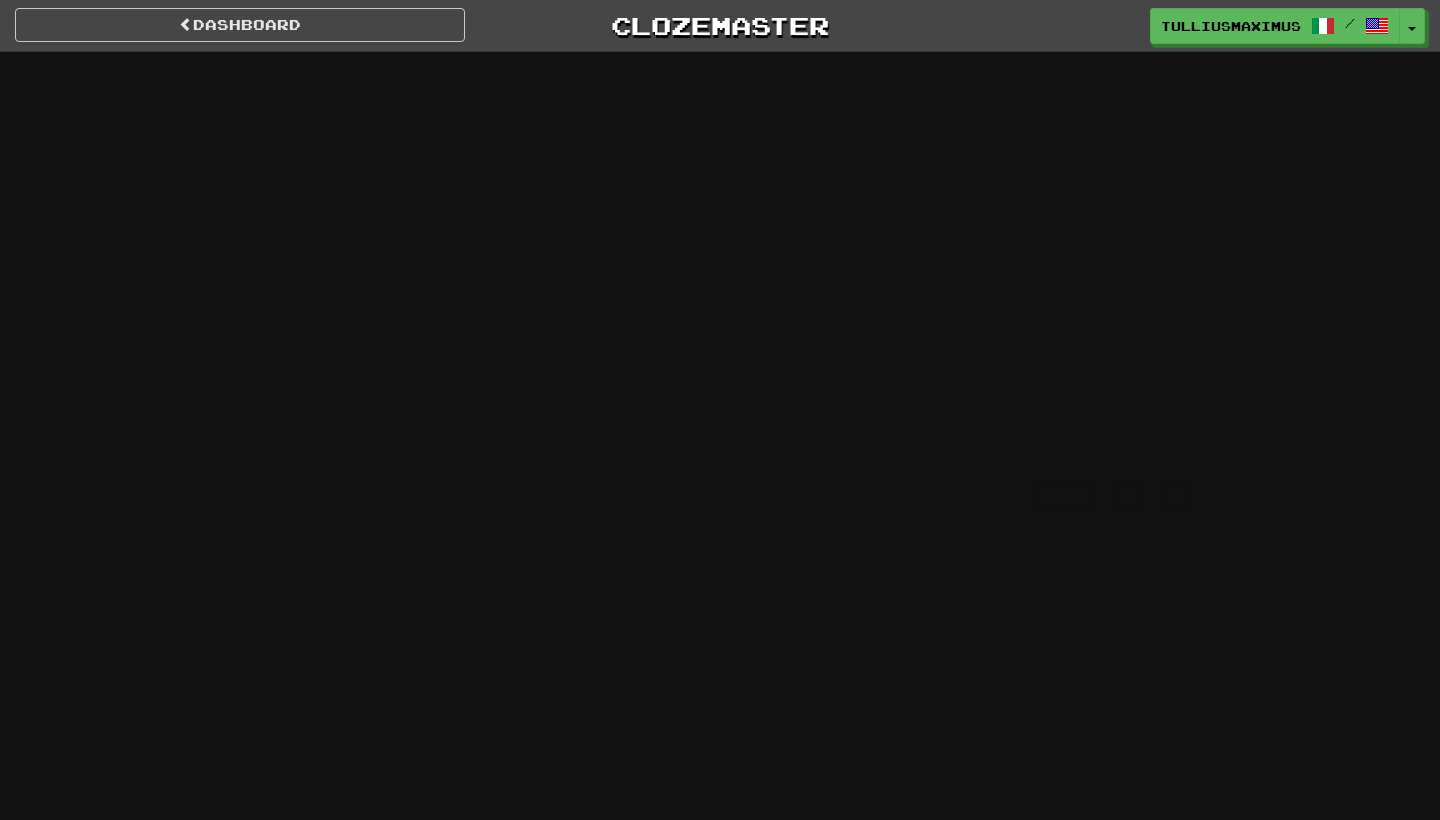 scroll, scrollTop: 0, scrollLeft: 0, axis: both 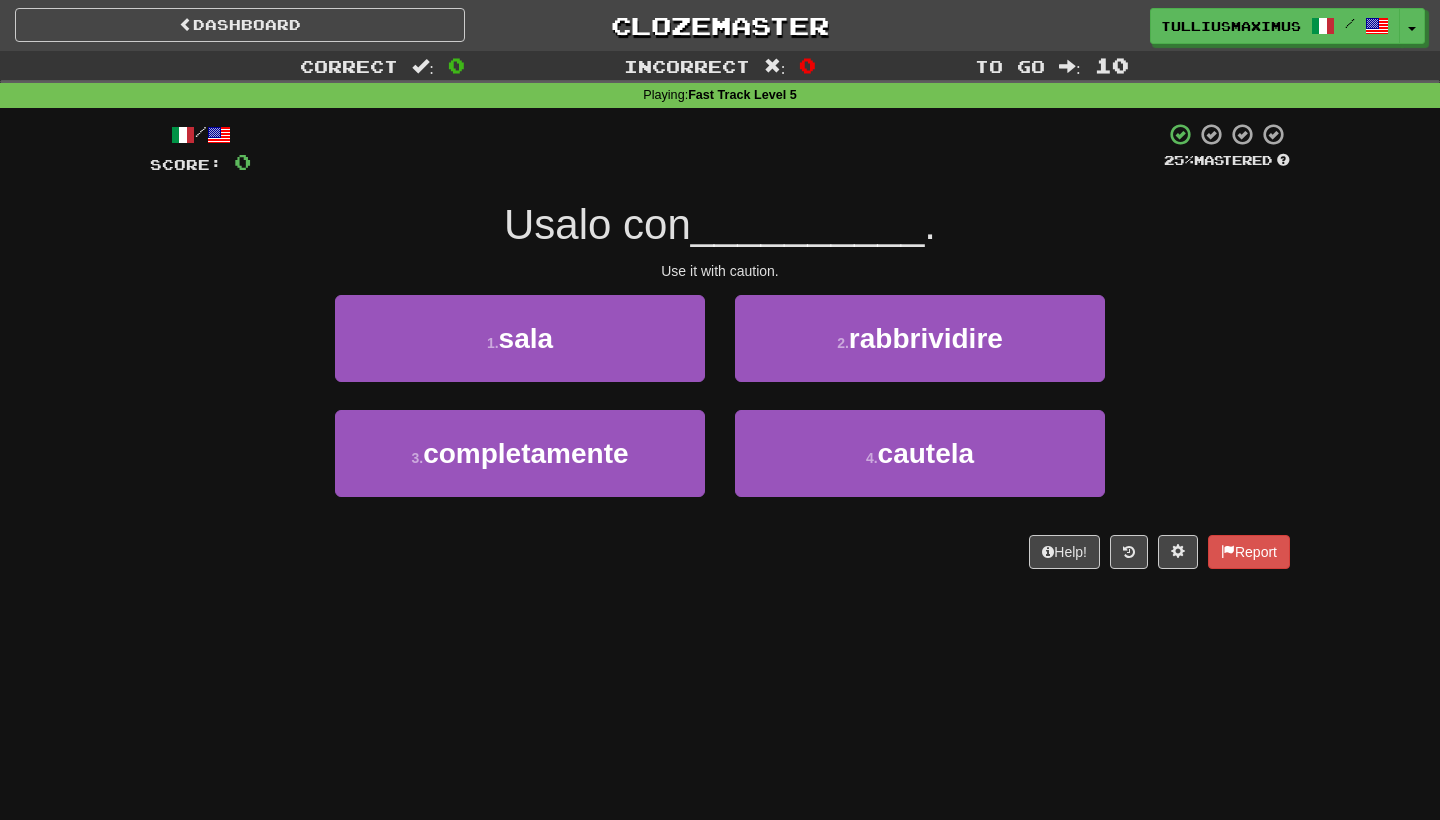 click on "Score:   0 25 %  Mastered Usalo con  __________ . Use it with caution. 1 .  sala 2 .  rabbrividire 3 .  completamente 4 .  cautela  Help!  Report" at bounding box center [720, 352] 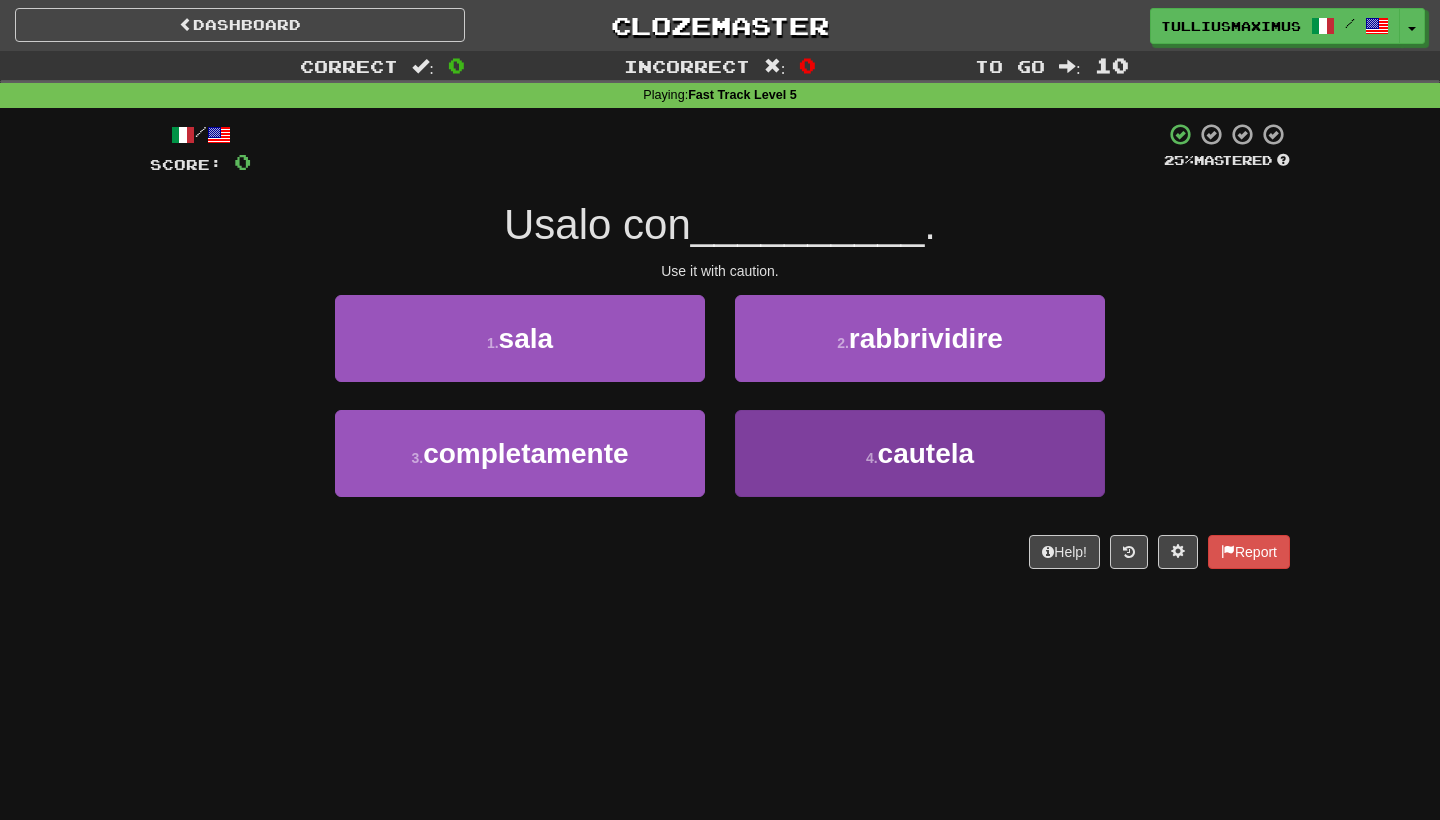 click on "4 .  cautela" at bounding box center (920, 453) 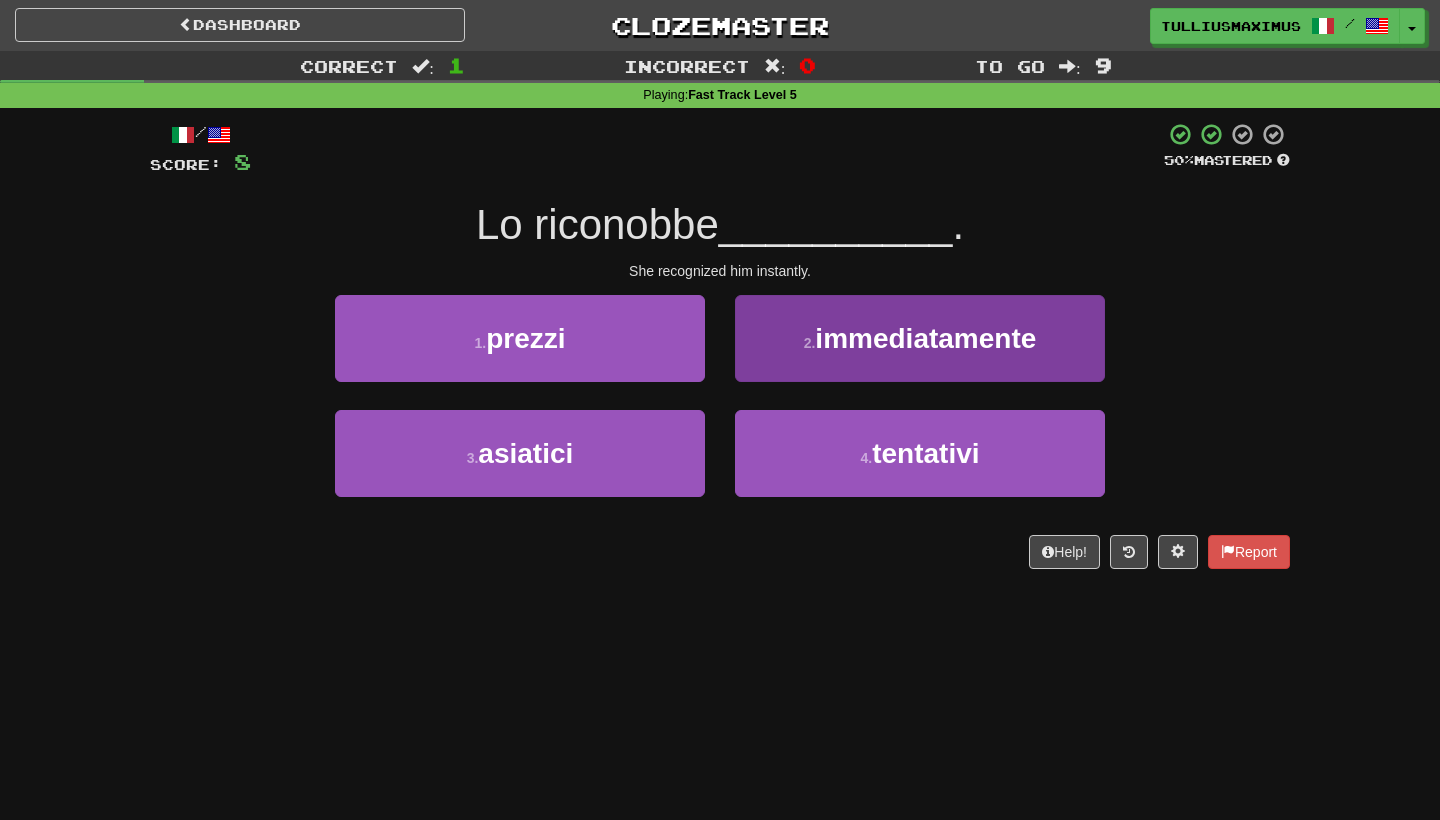 click on "immediatamente" at bounding box center [925, 338] 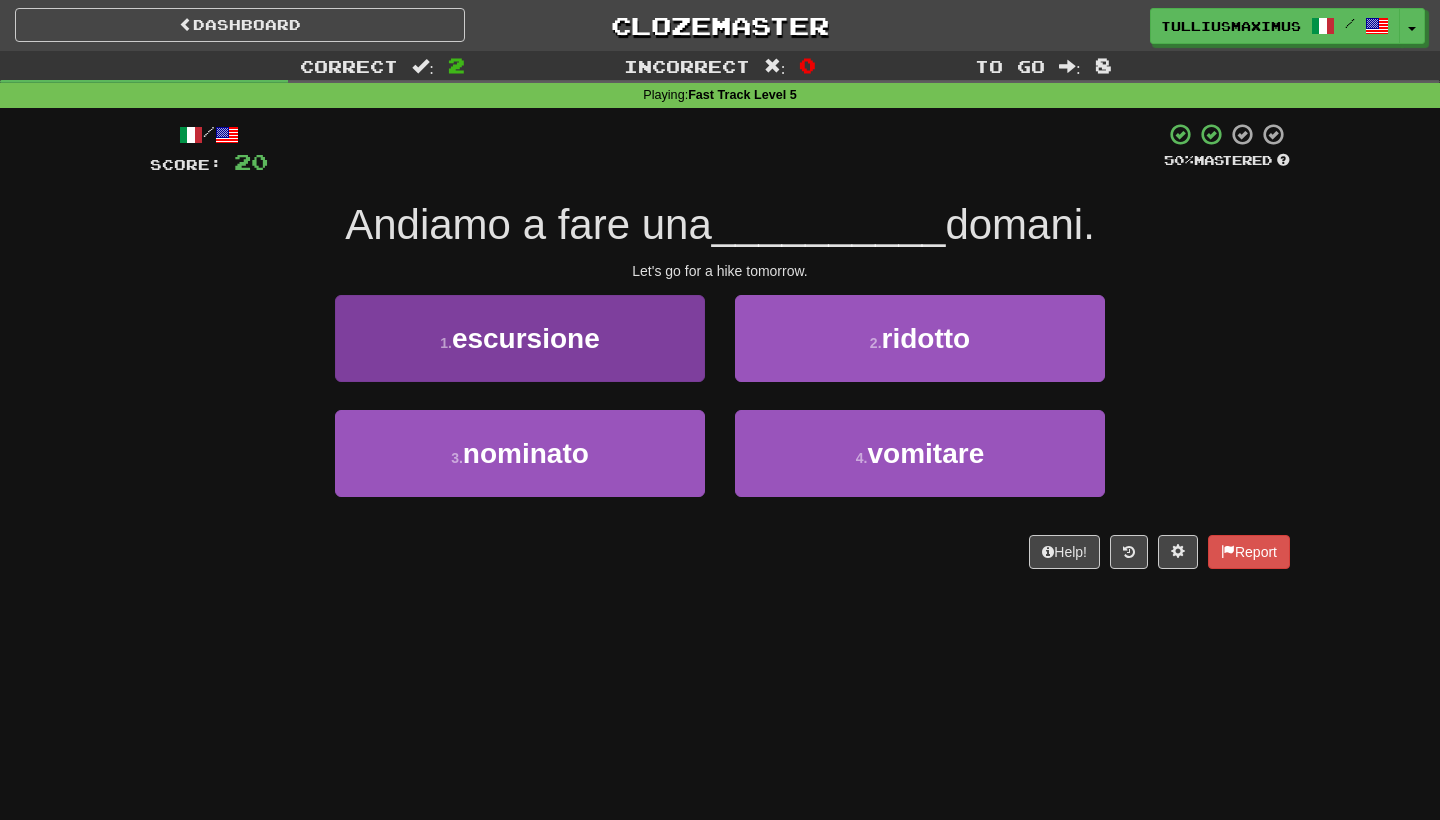 click on "1 .  escursione" at bounding box center (520, 338) 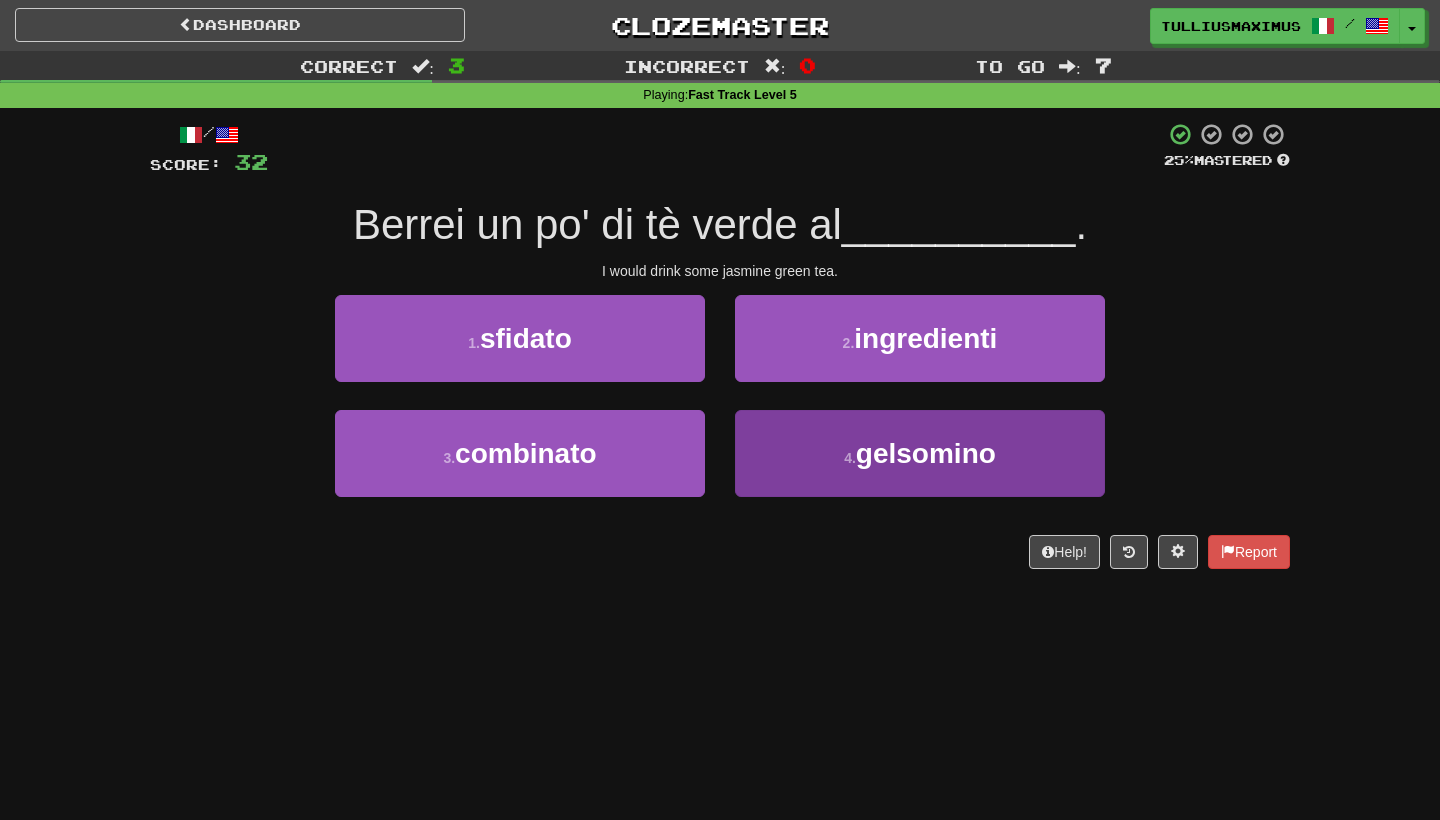 click on "4 .  gelsomino" at bounding box center (920, 453) 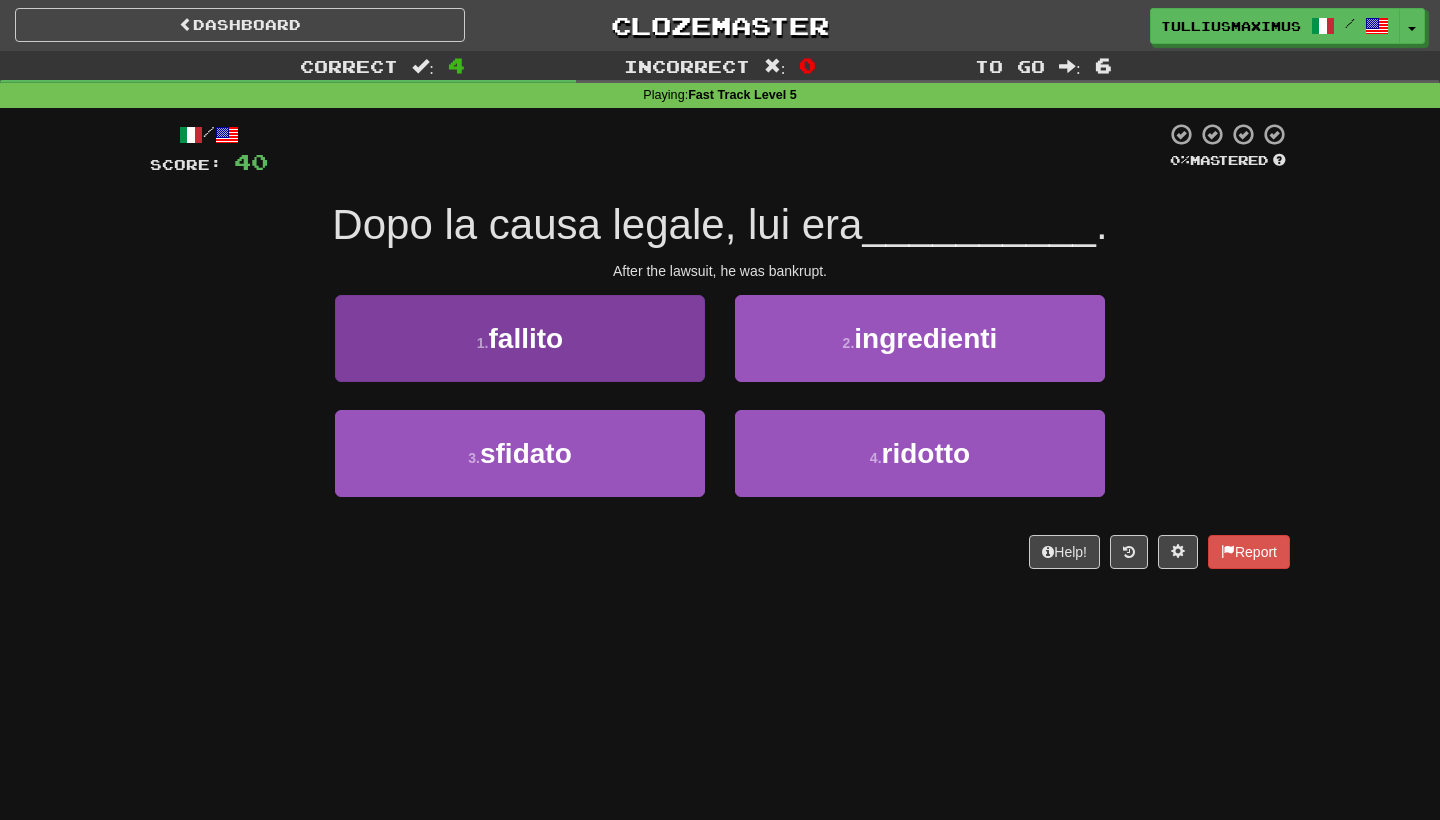 click on "1 .  fallito" at bounding box center [520, 338] 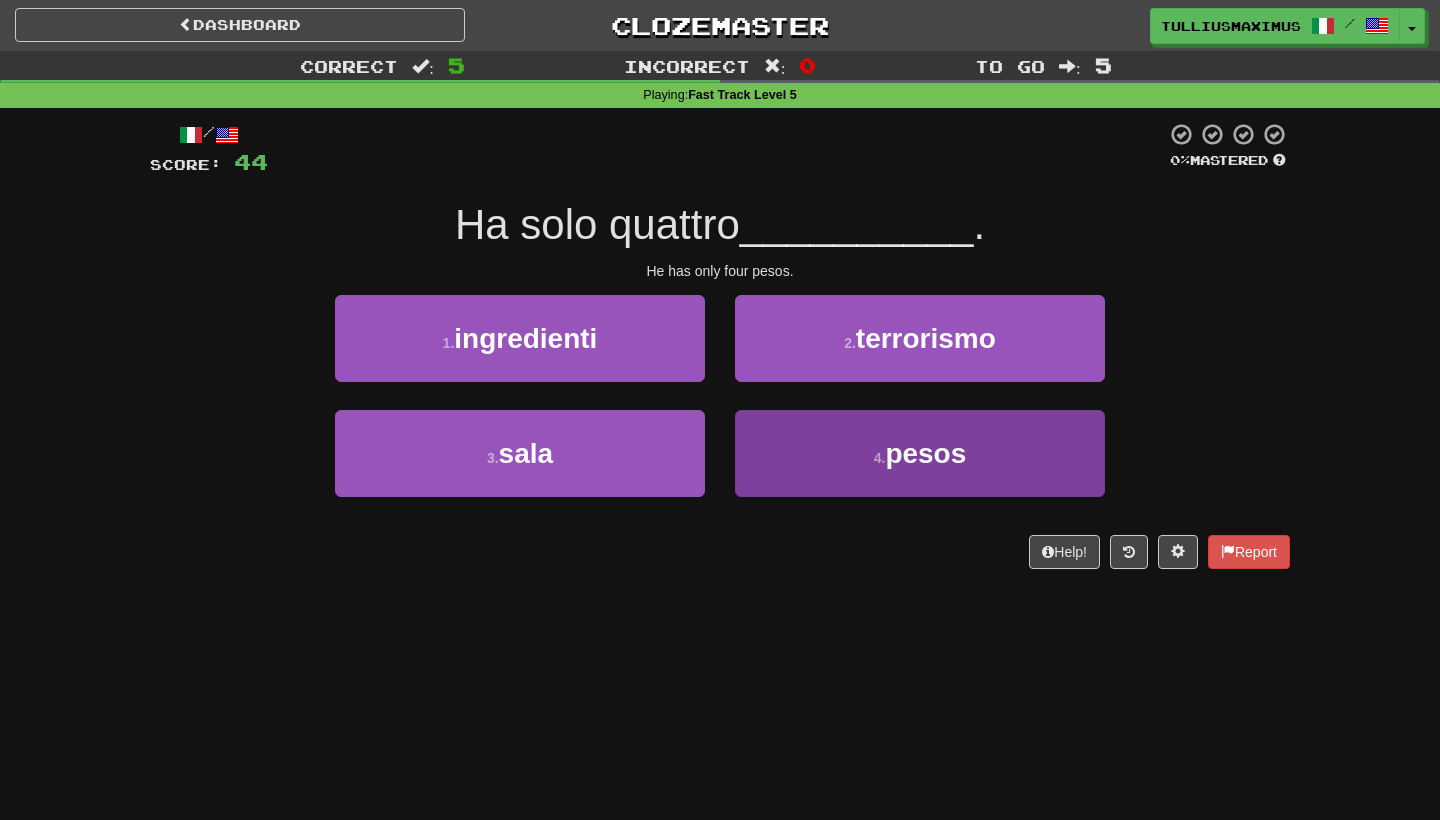 click on "Ha solo quattro [CURRENCY]" at bounding box center [920, 453] 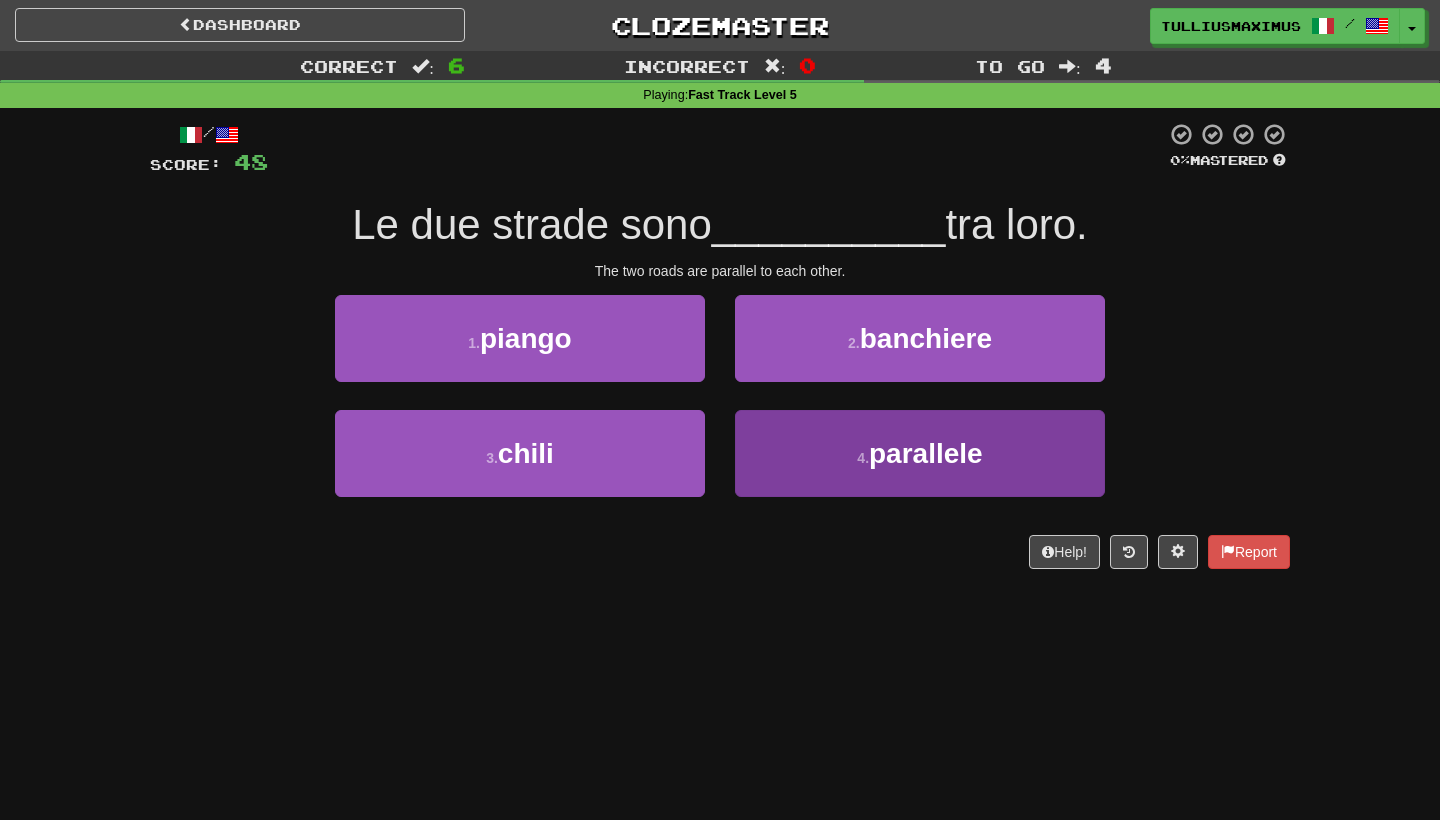 click on "4 .  parallele" at bounding box center [920, 453] 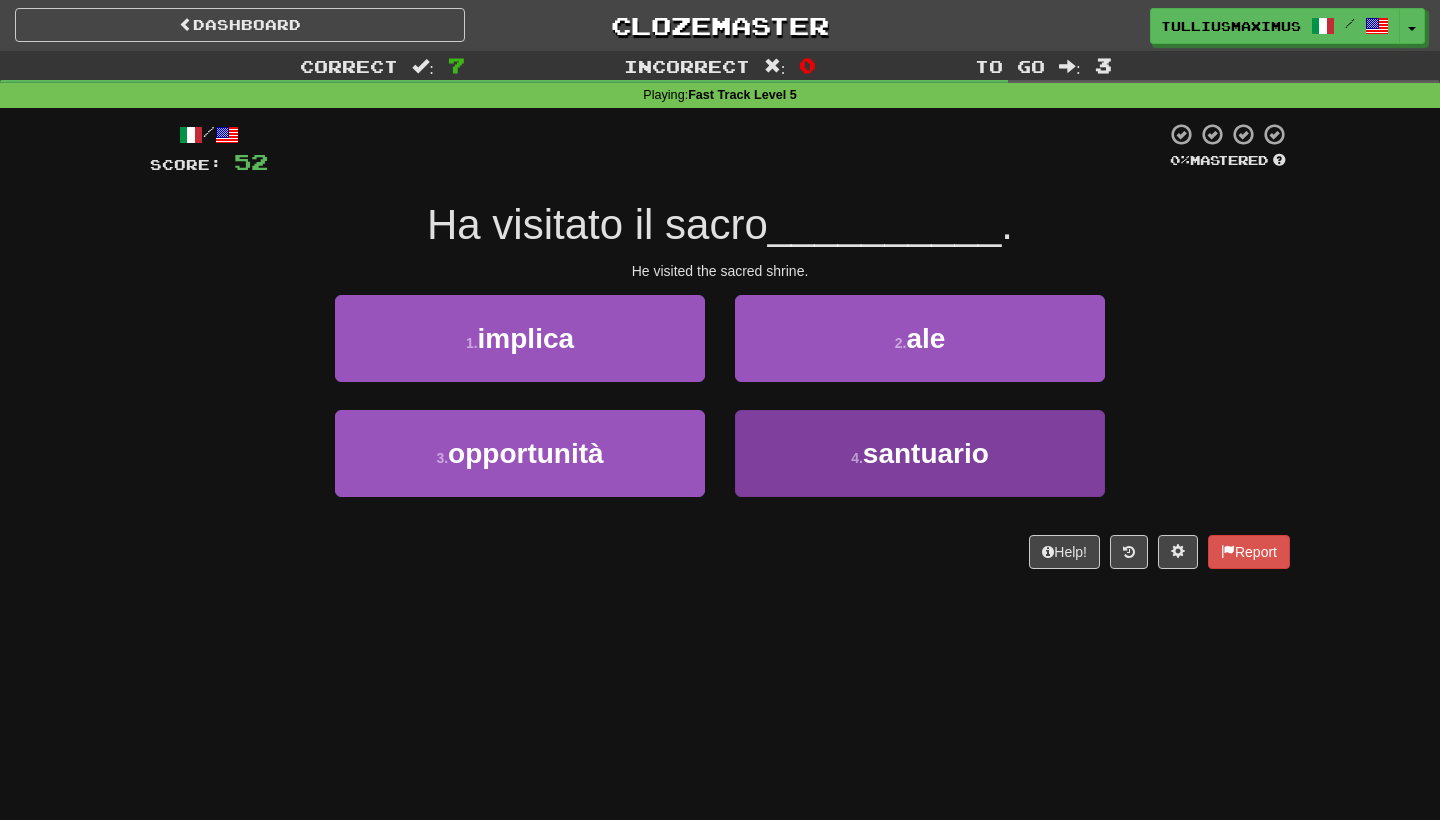 click on "4 .  santuario" at bounding box center [920, 453] 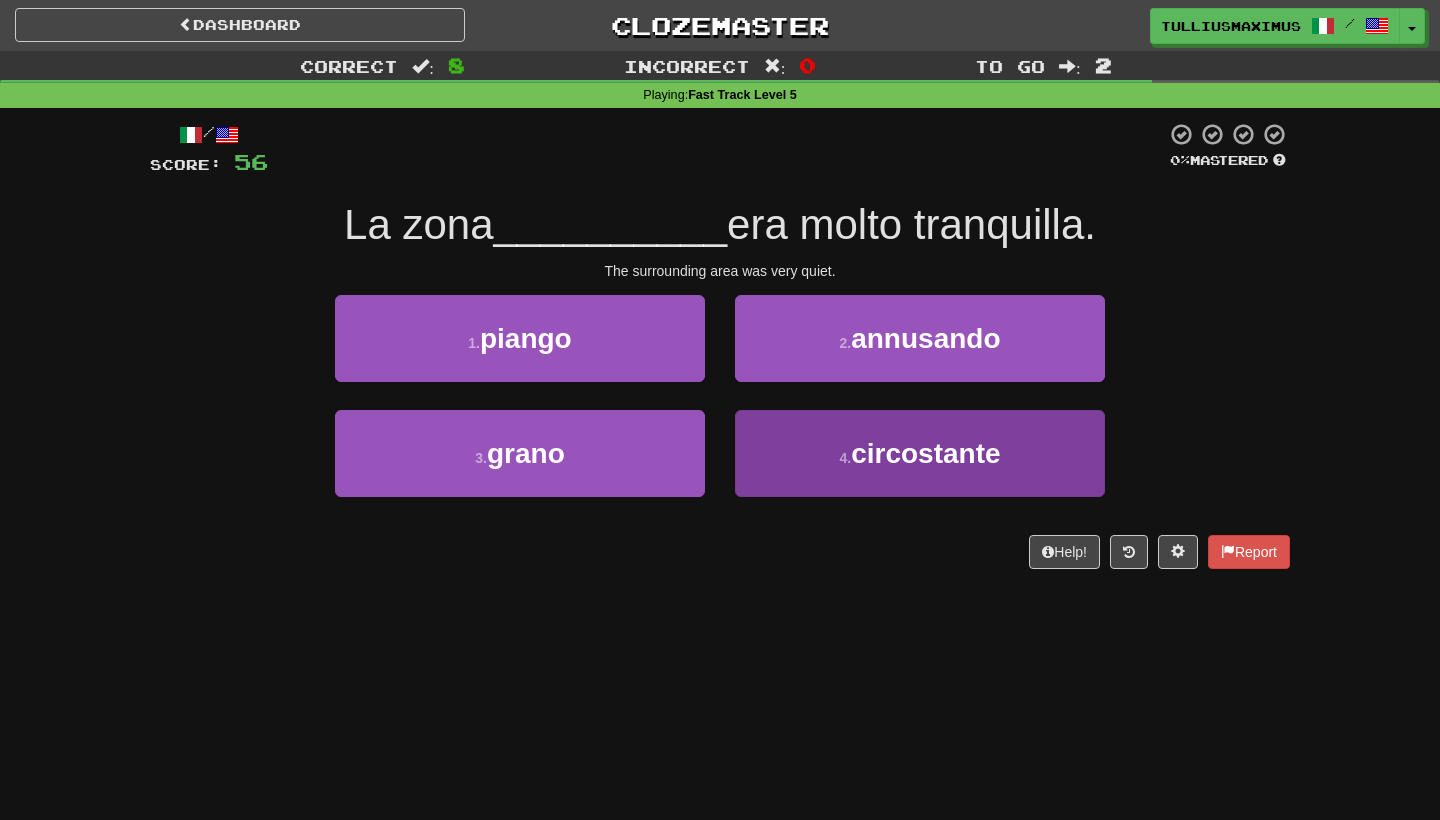 click on "4 .  circostante" at bounding box center (920, 453) 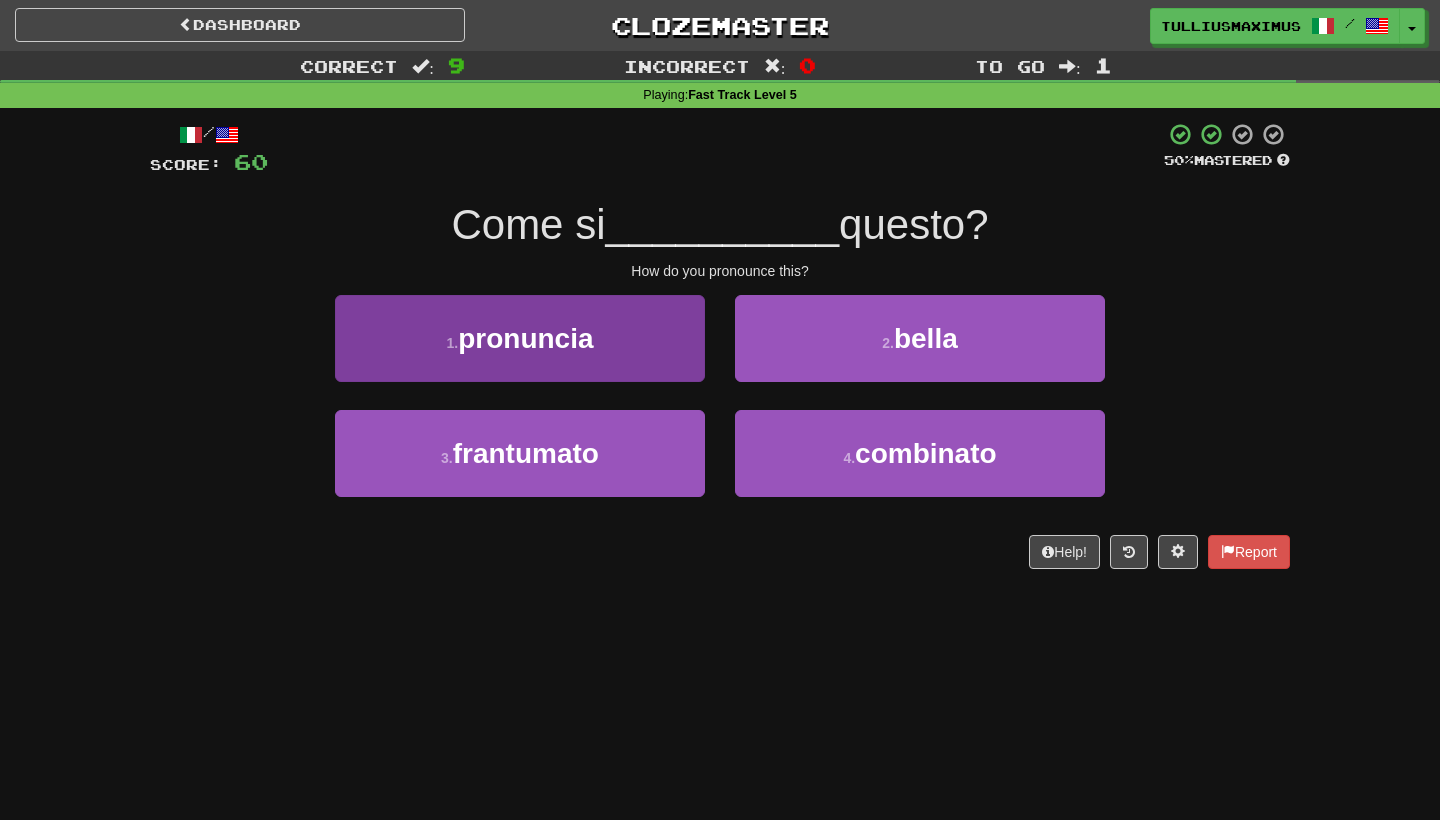 click on "1 .  pronuncia" at bounding box center (520, 338) 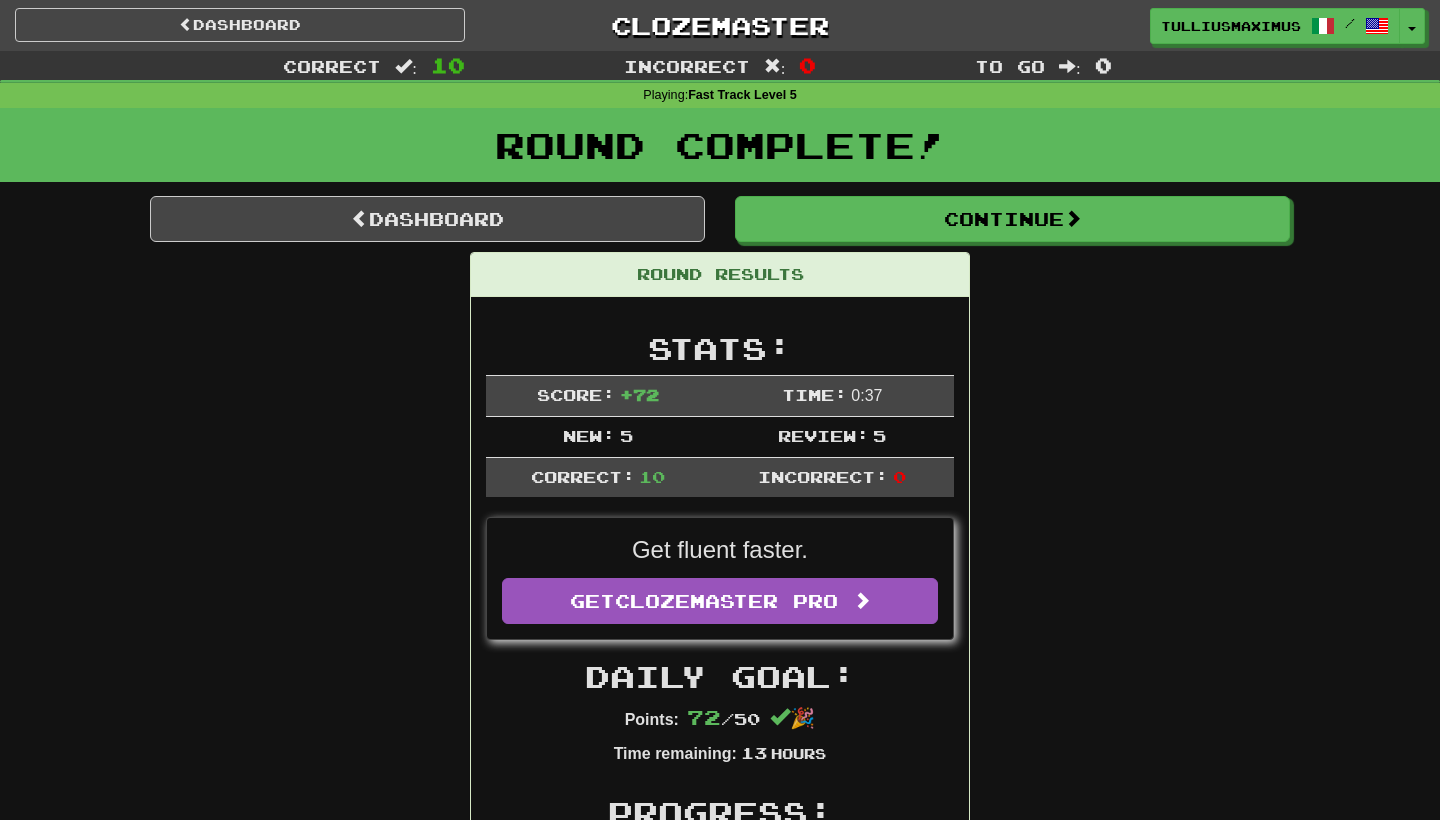 click on "Lo riconobbe immediatamente. She recognized him instantly. Report Andiamo a fare una escursione domani. Let's go for a hike tomorrow. Report Berrei un po' di tè verde al gelsomino. I would drink some jasmine green tea. Report Dopo la causa legale, lui era fallito. After the lawsuit, he was bankrupt. Report Ha solo quattro pesos. He has only four pesos. Report Le due strade sono parallele tra loro. The two roads are parallel to each other. Report Ha visitato il sacro santuario" at bounding box center (720, 1273) 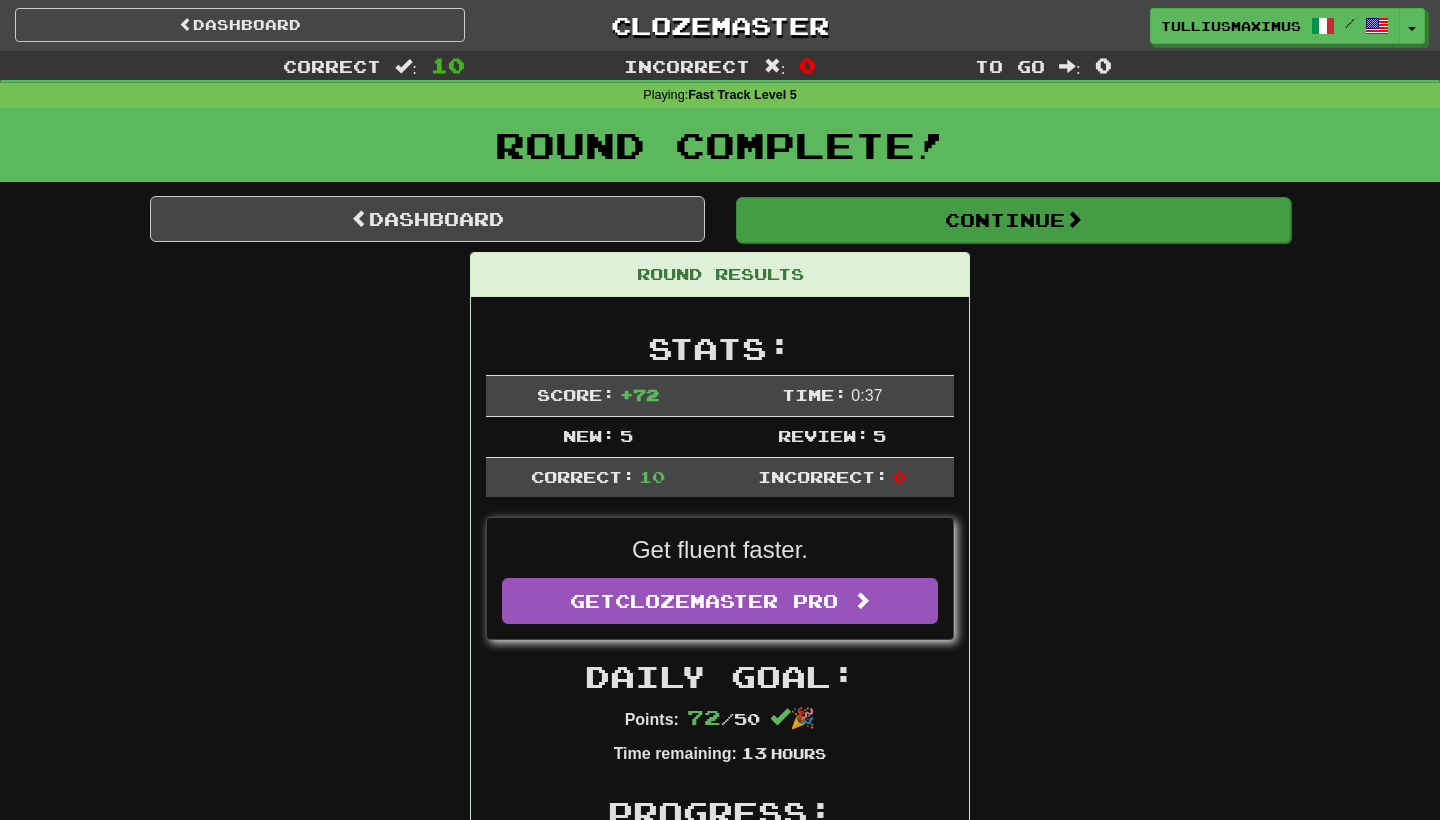 click on "Continue" at bounding box center [1013, 220] 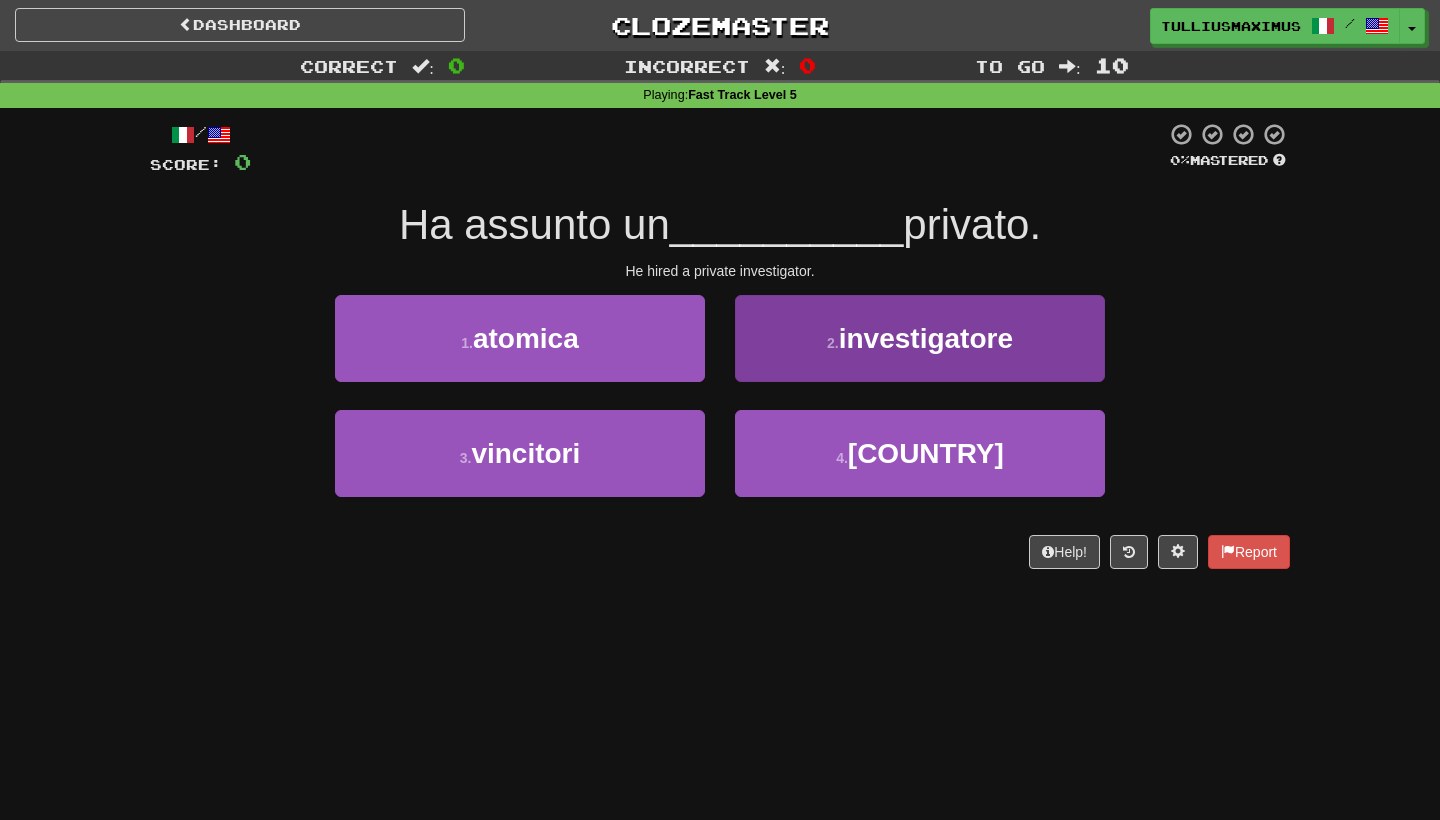 click on "2 .  investigatore" at bounding box center (920, 338) 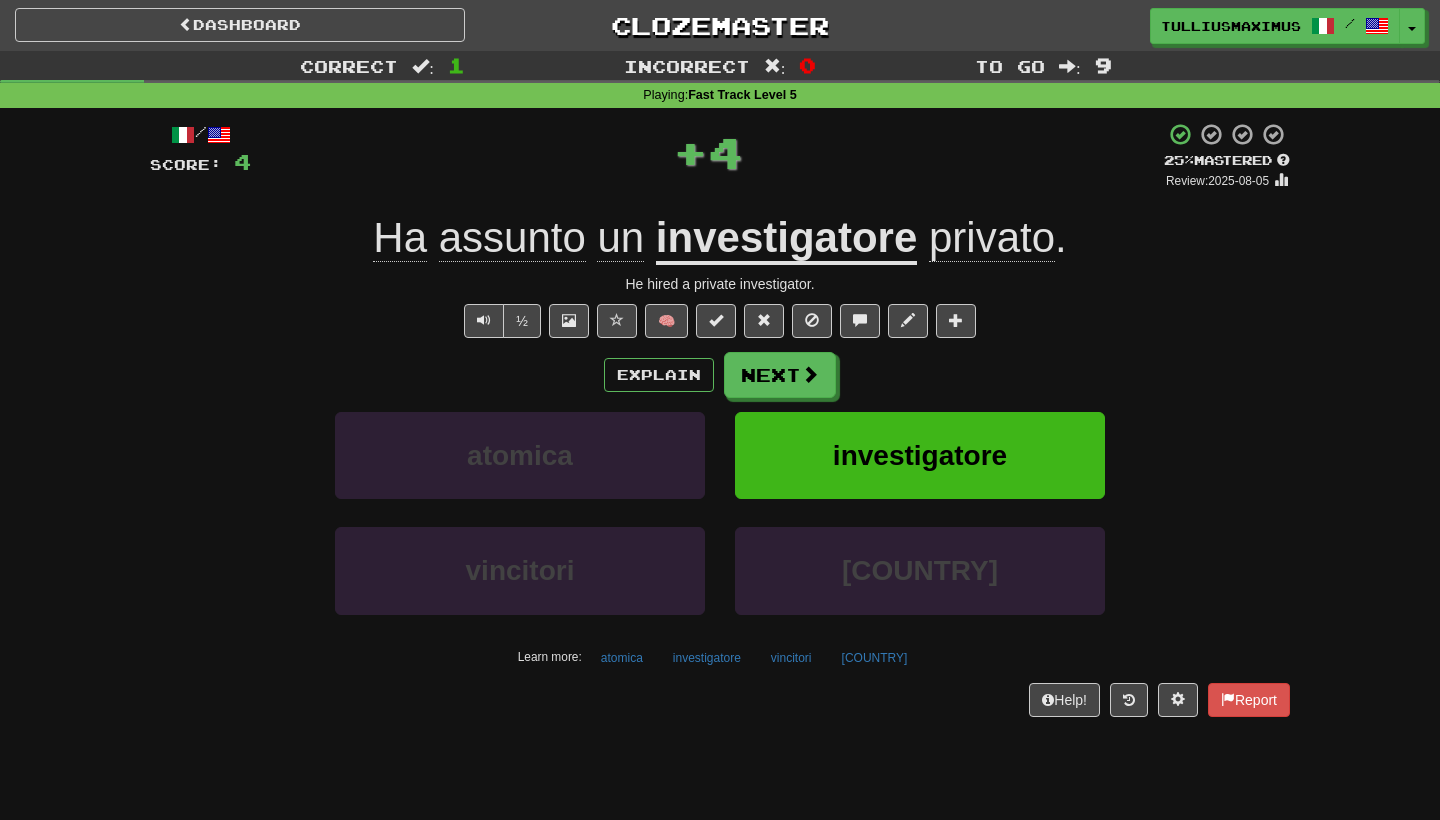 click on "Next" at bounding box center [780, 375] 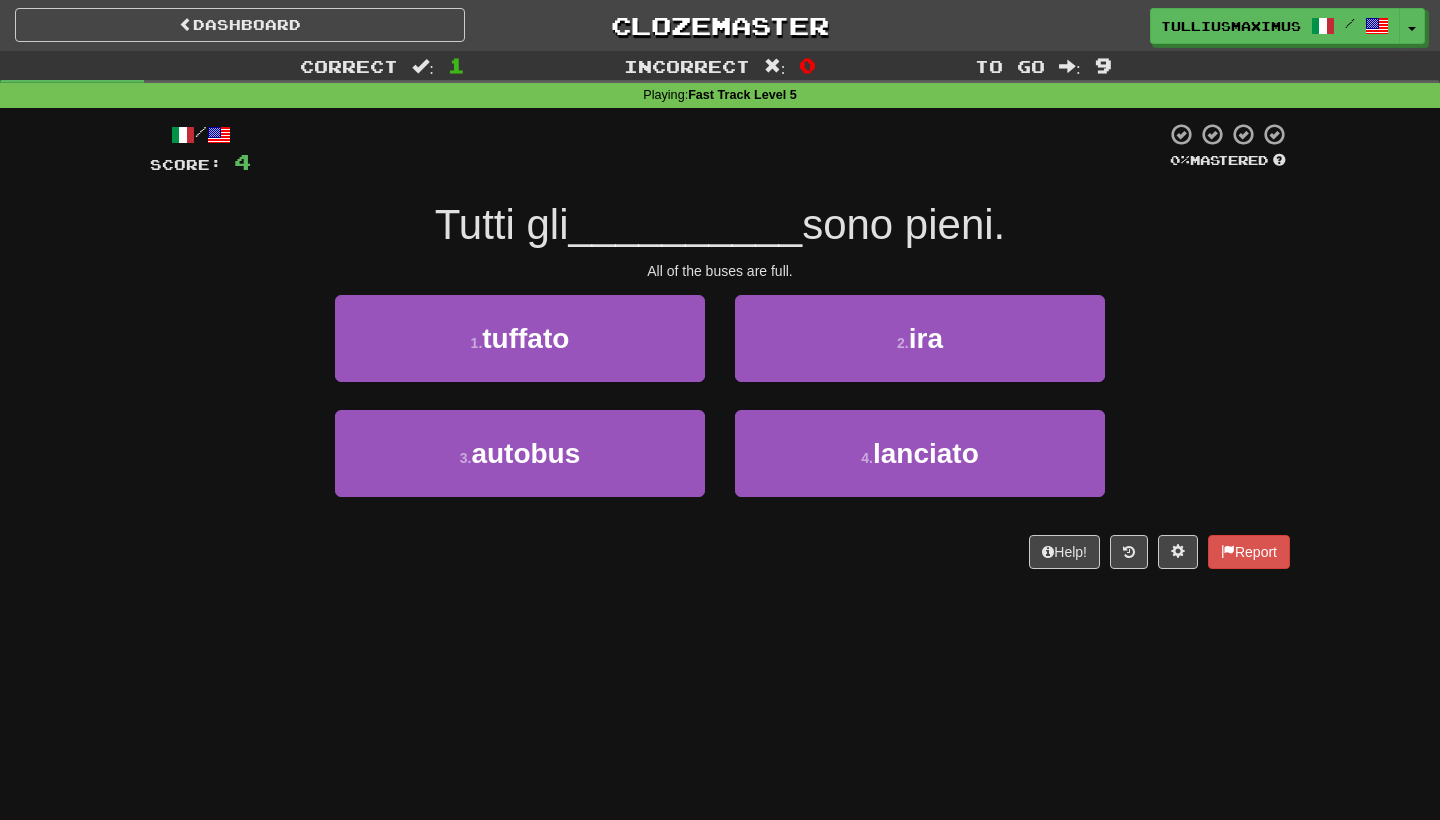 click on "3 .  autobus" at bounding box center (520, 467) 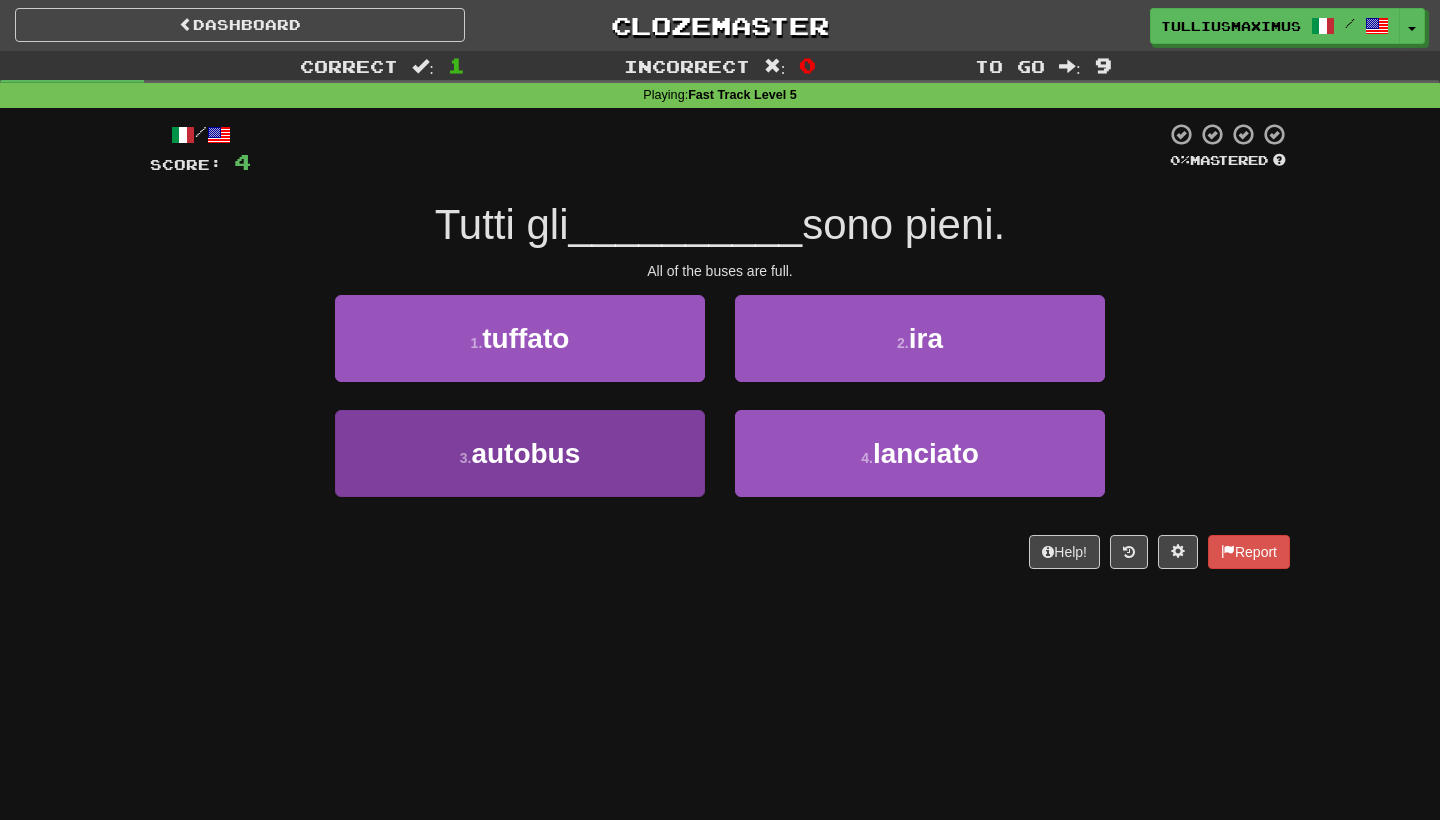 click on "3 .  autobus" at bounding box center [520, 453] 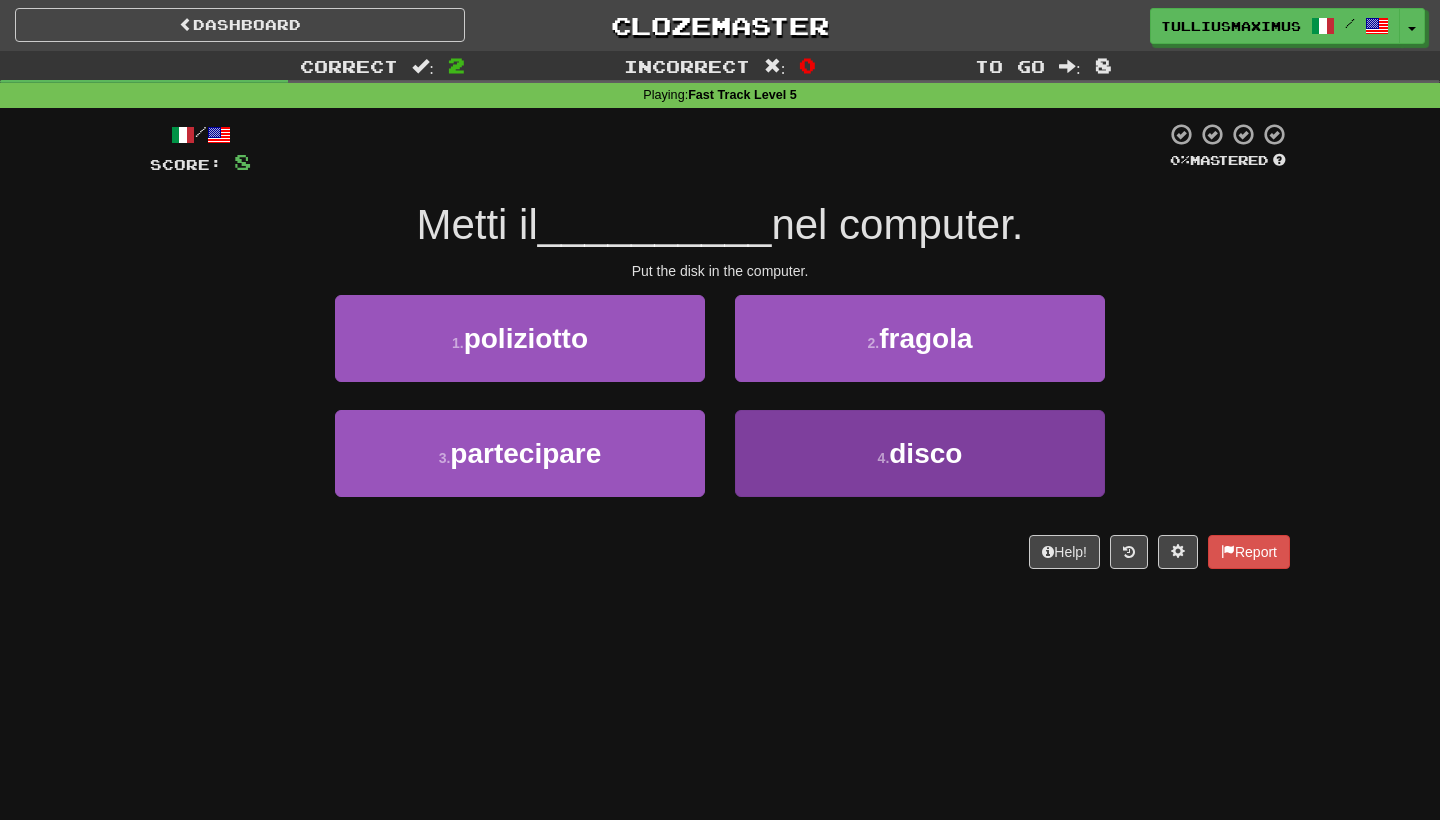 click on "4 .  disco" at bounding box center [920, 453] 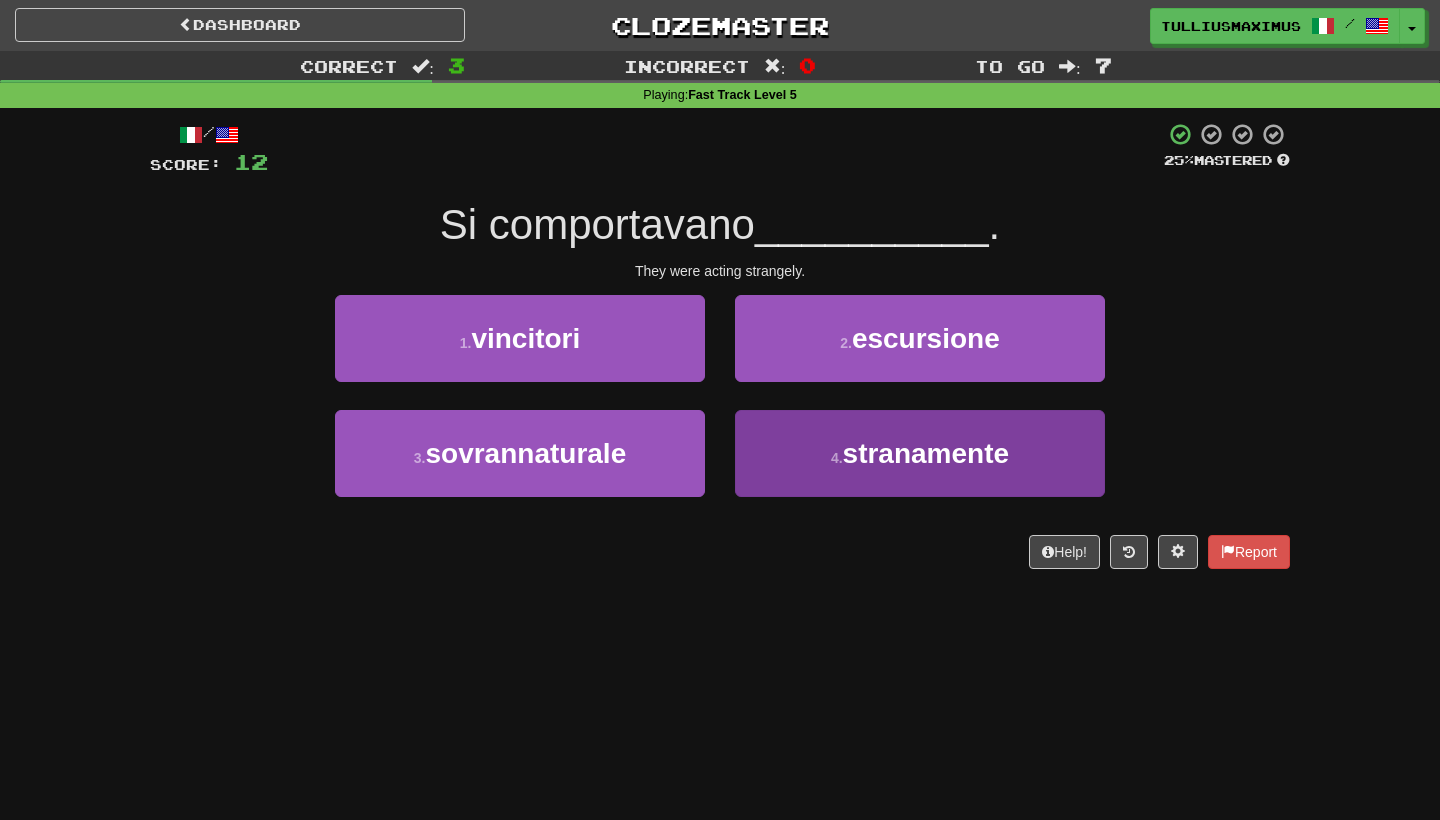 click on "4 .  stranamente" at bounding box center [920, 453] 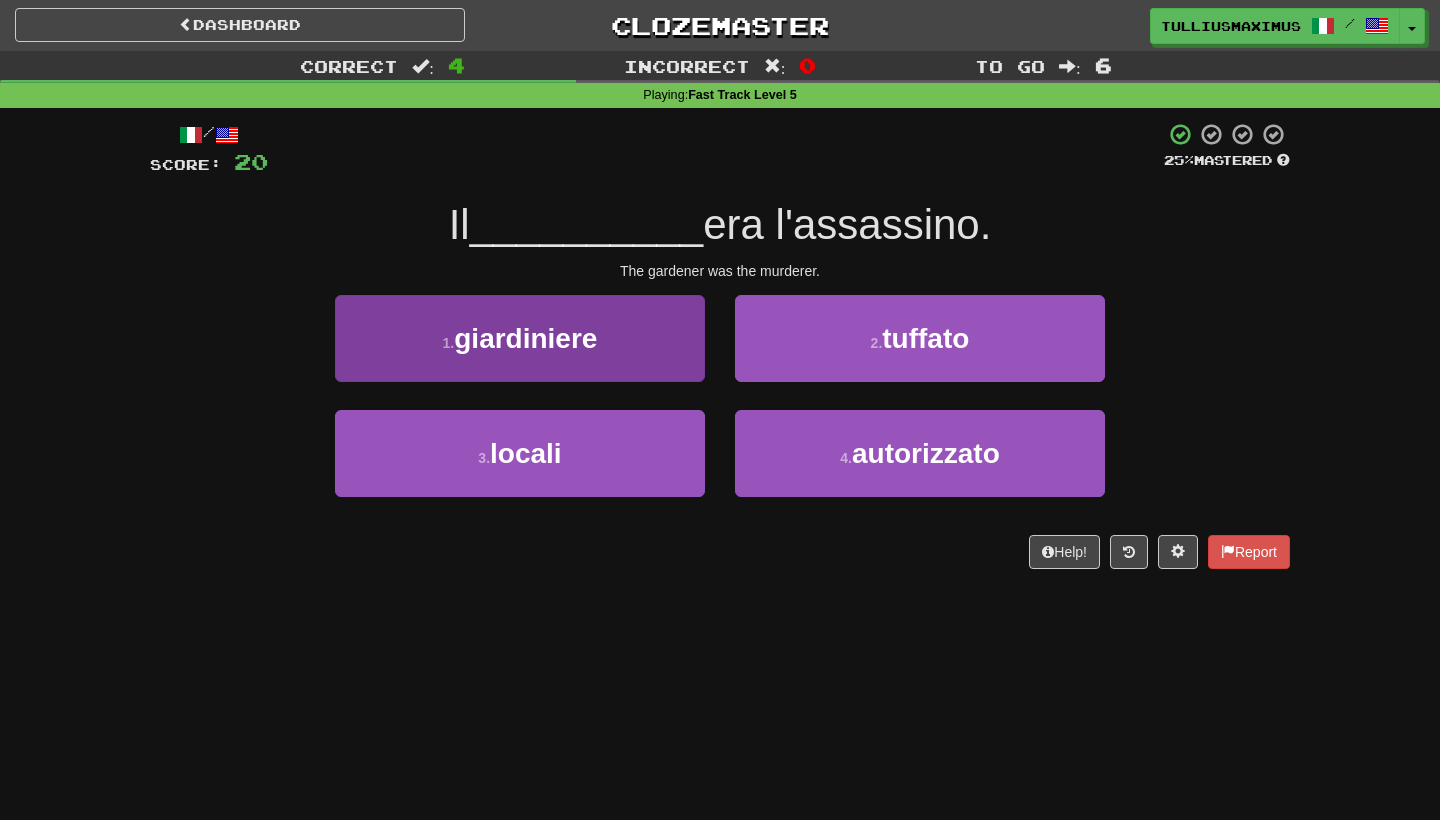 click on "1 .  giardiniere" at bounding box center (520, 338) 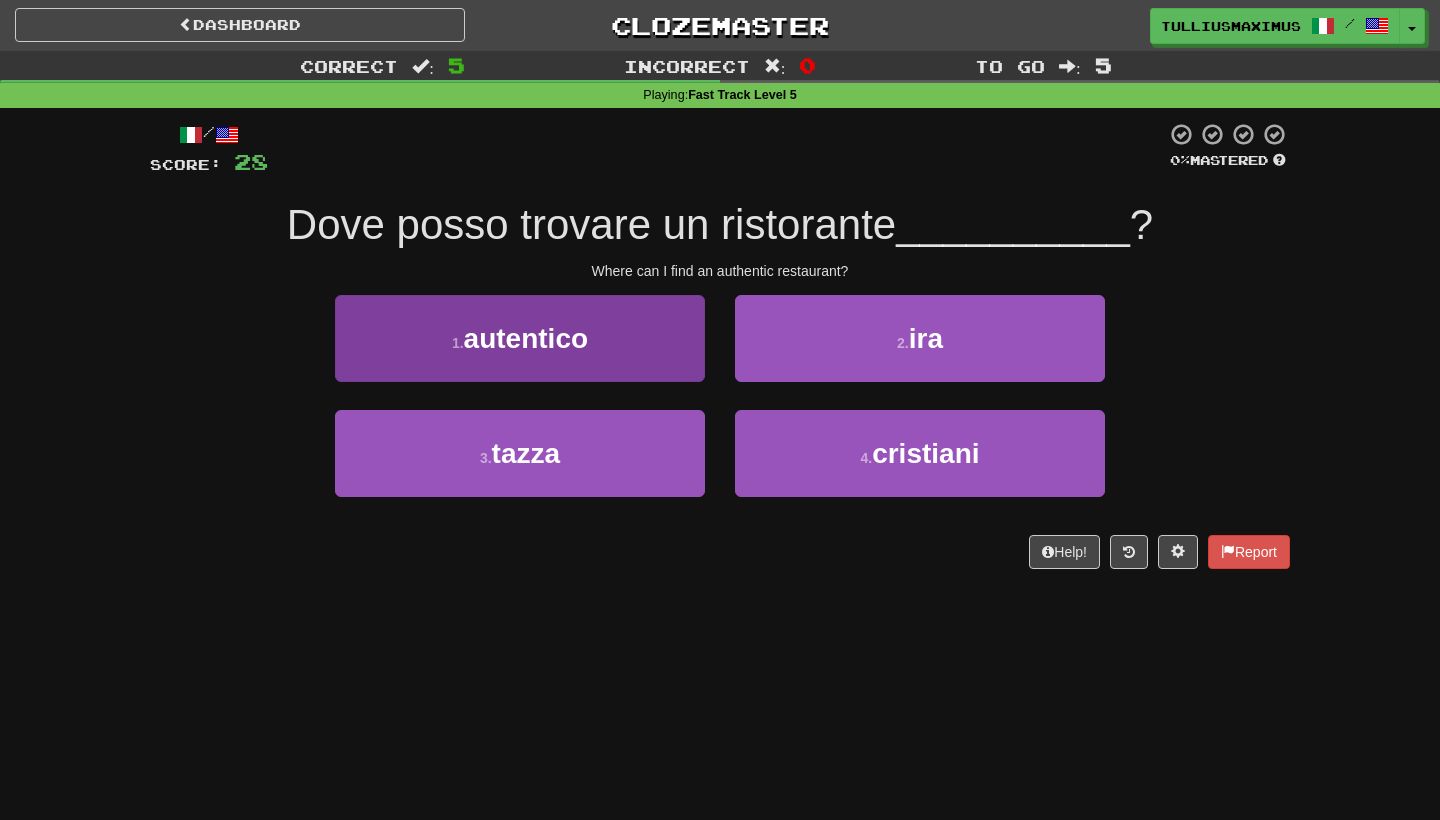 click on "1 .  autentico" at bounding box center (520, 338) 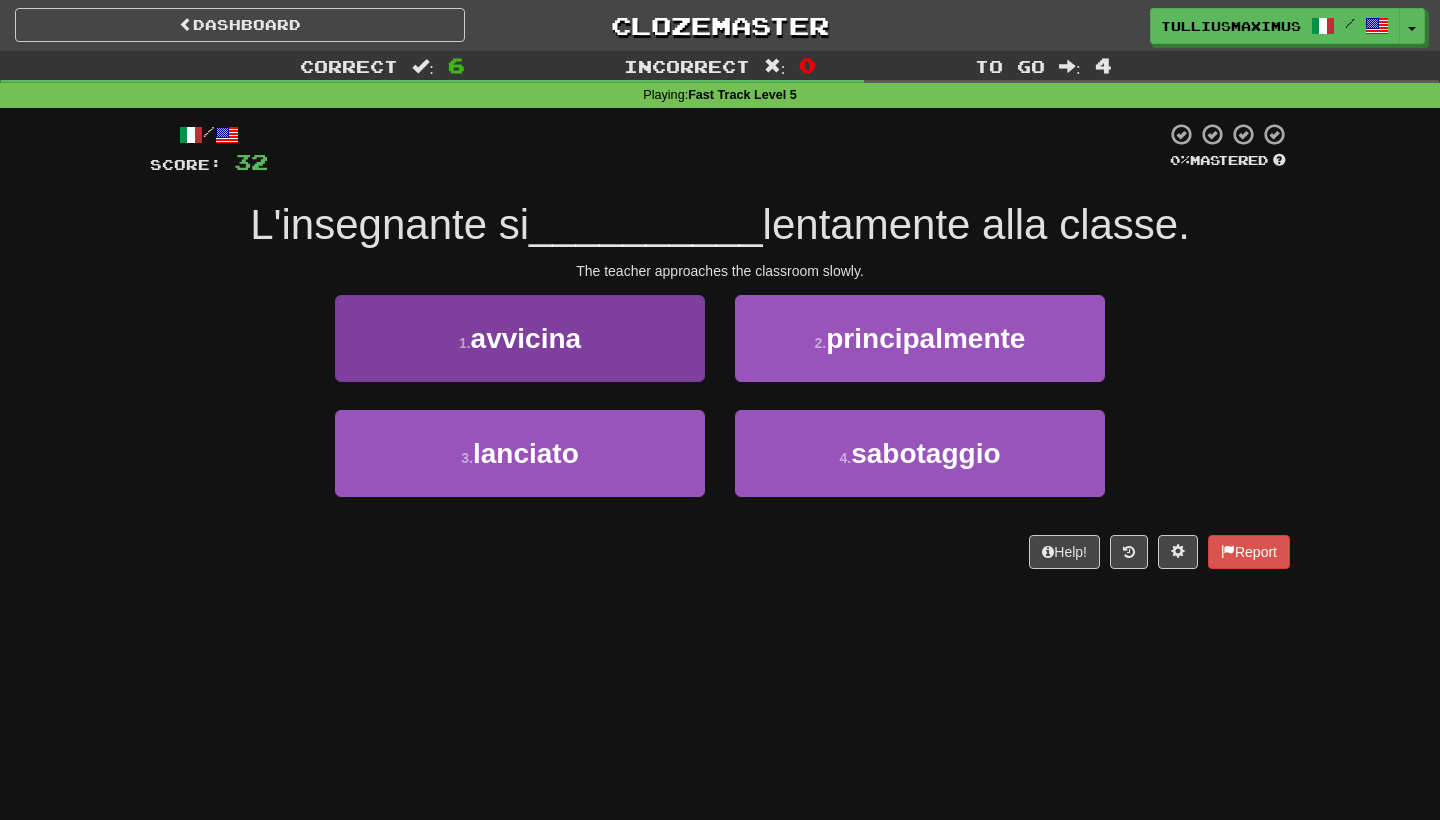 click on "1 .  avvicina" at bounding box center [520, 338] 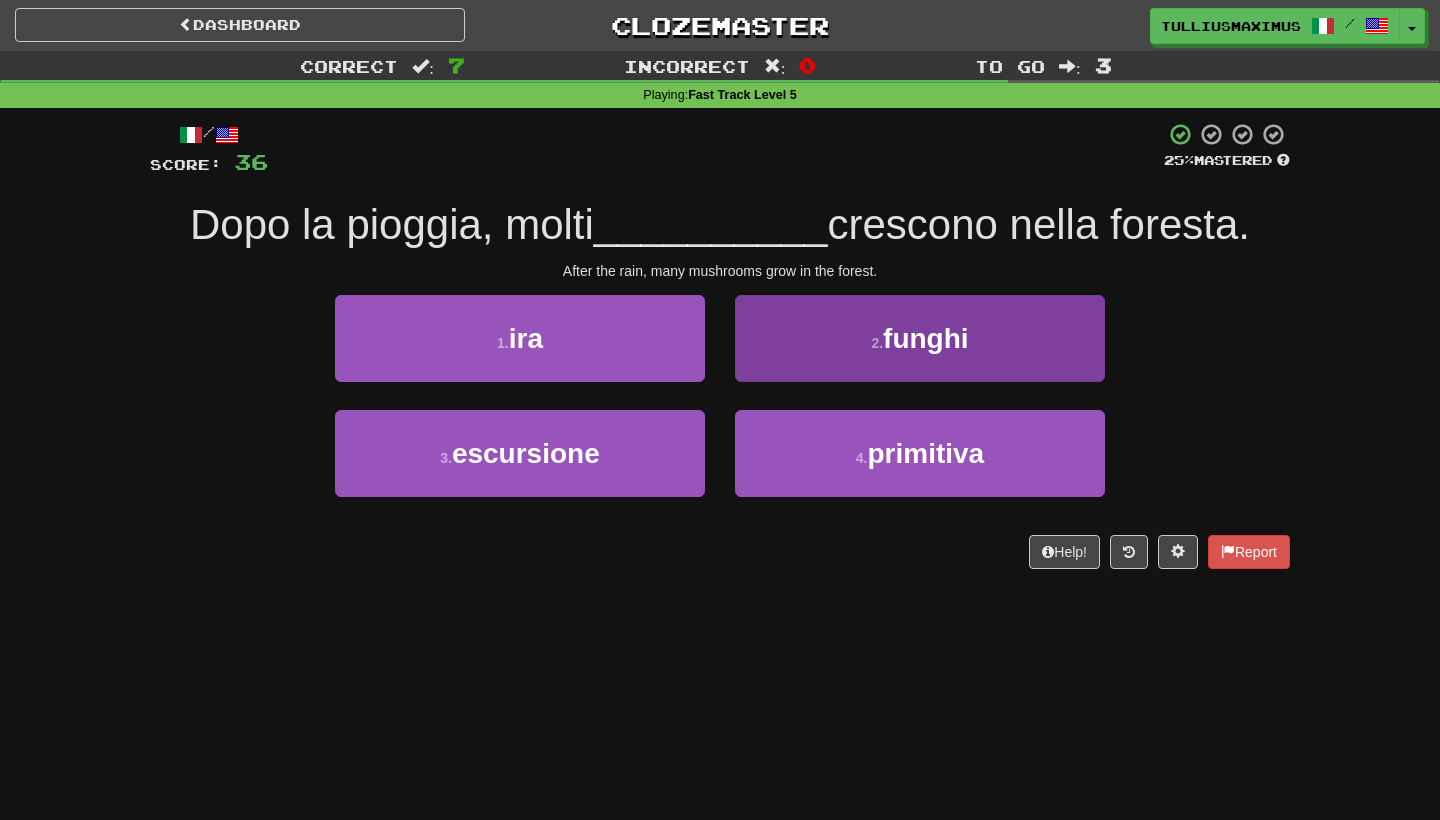 click on "2 .  funghi" at bounding box center (920, 338) 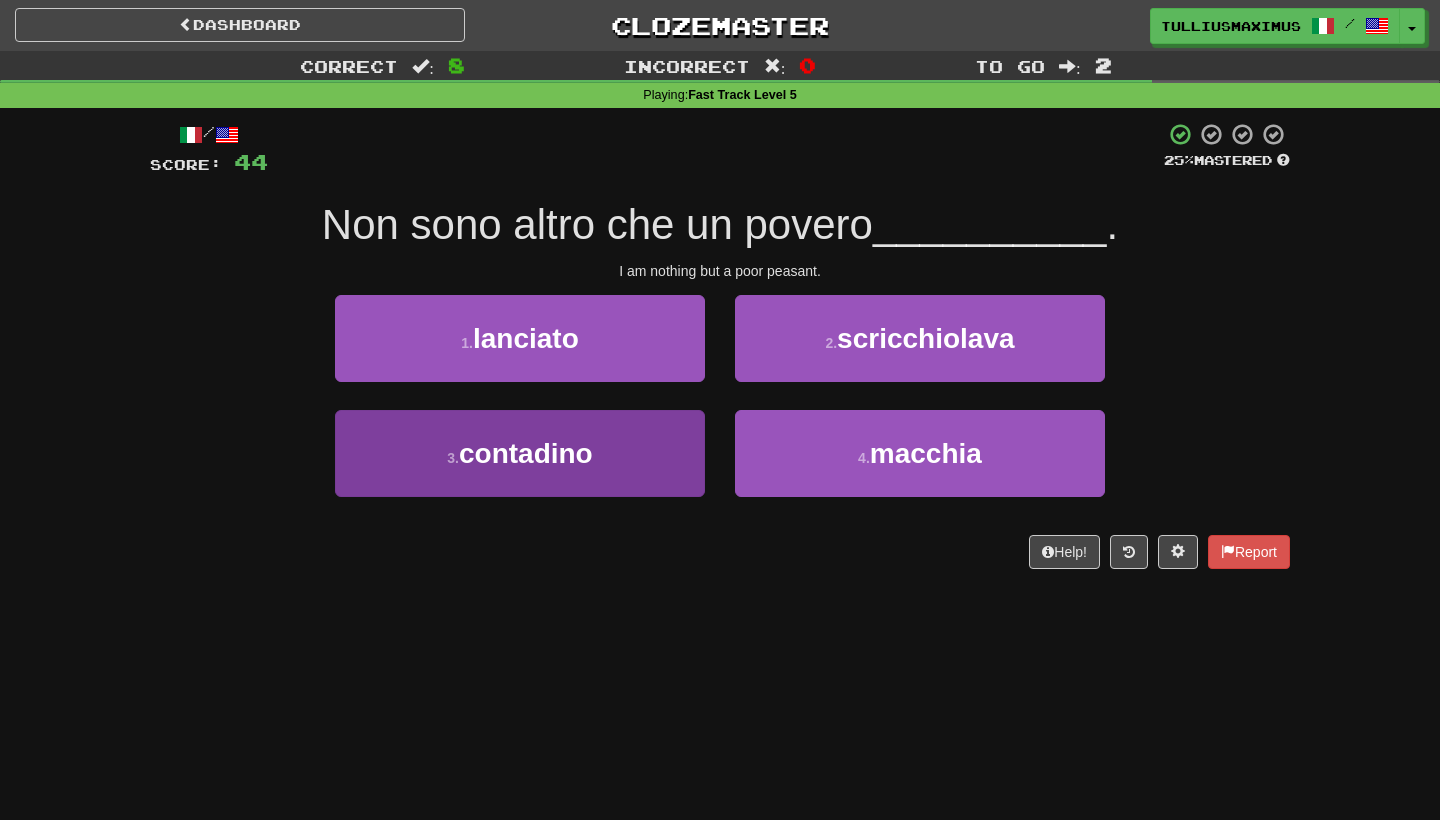 click on "3 .  contadino" at bounding box center [520, 453] 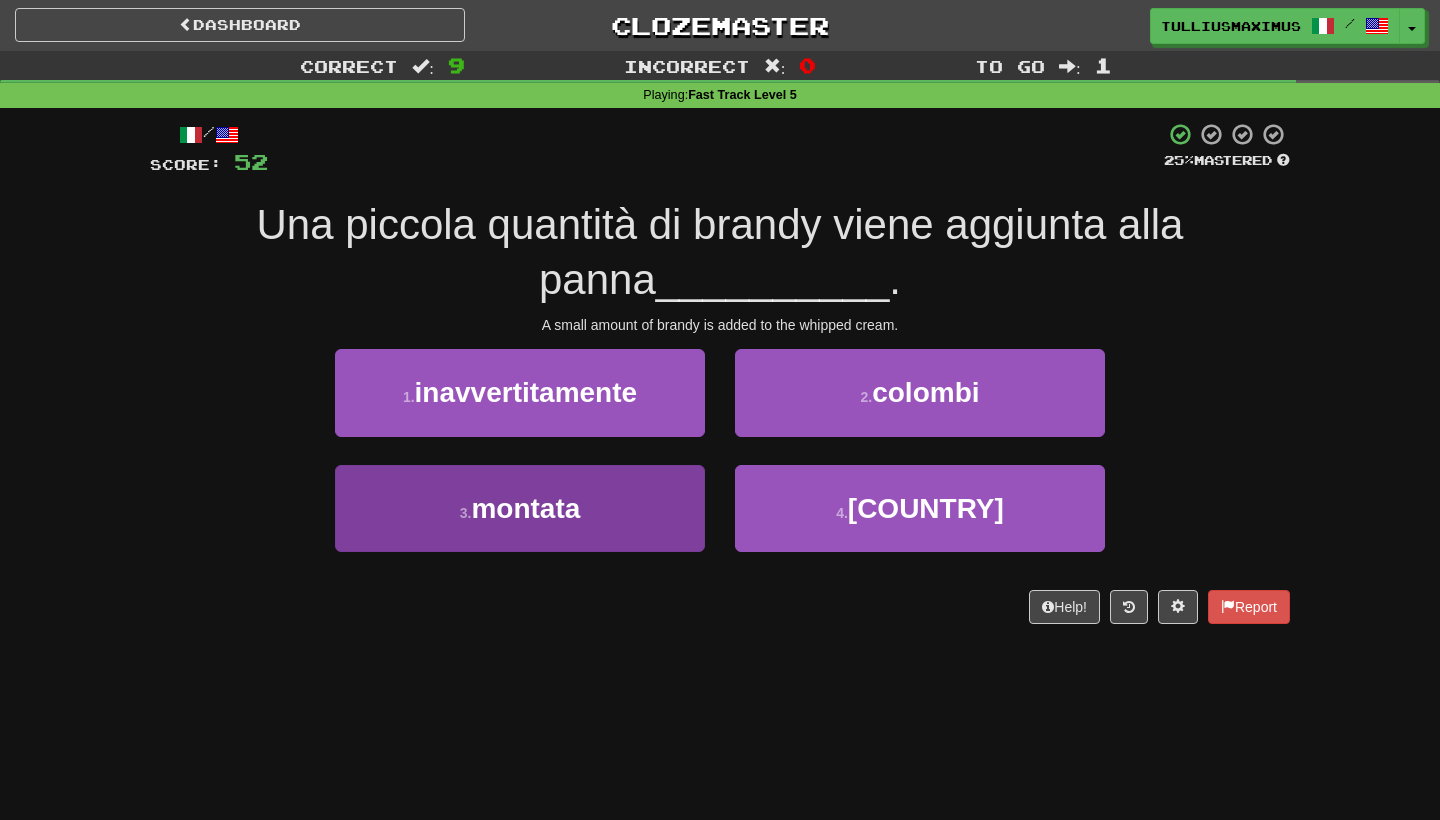 click on "3 .  montata" at bounding box center [520, 508] 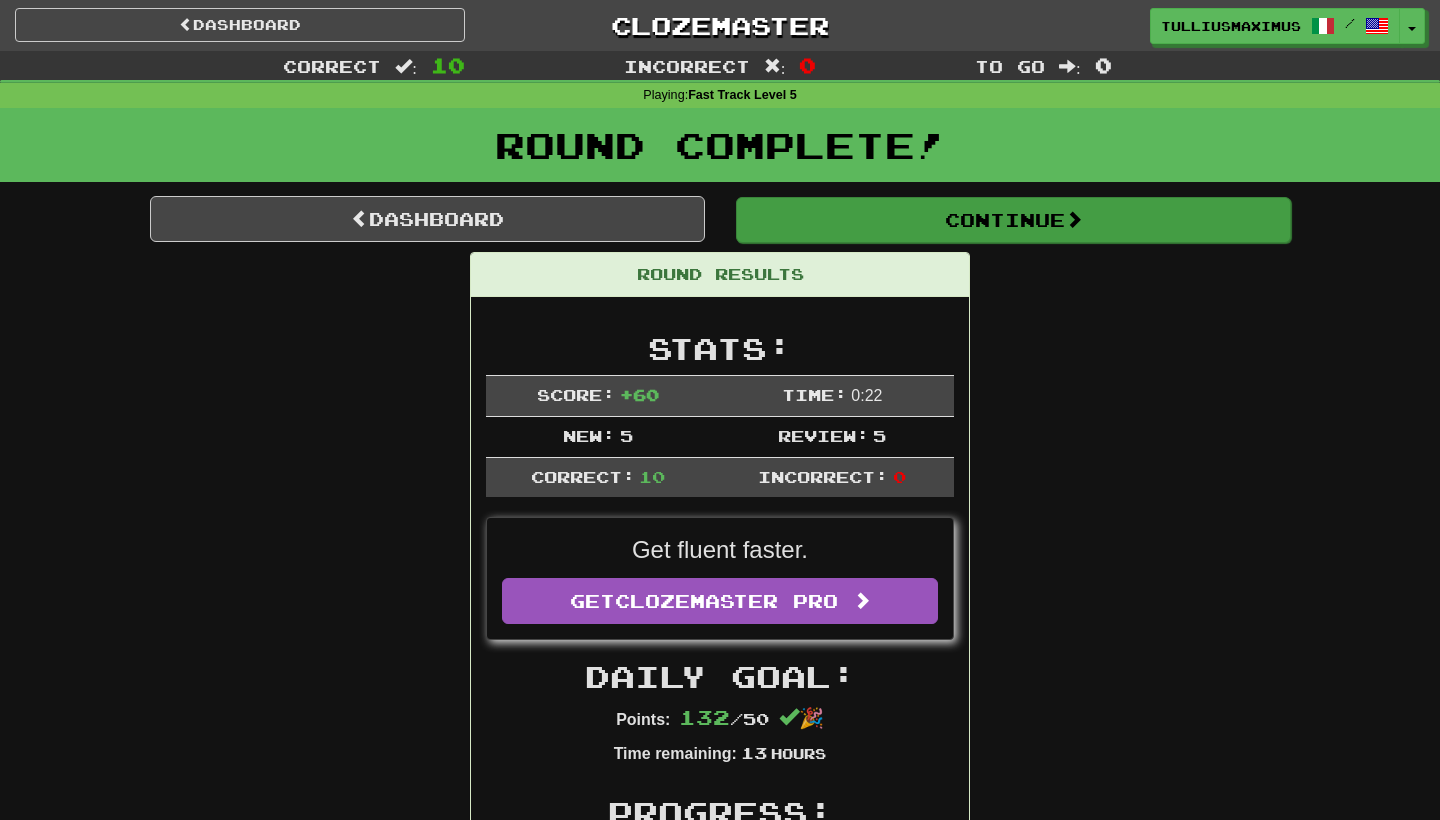 click on "Continue" at bounding box center (1013, 220) 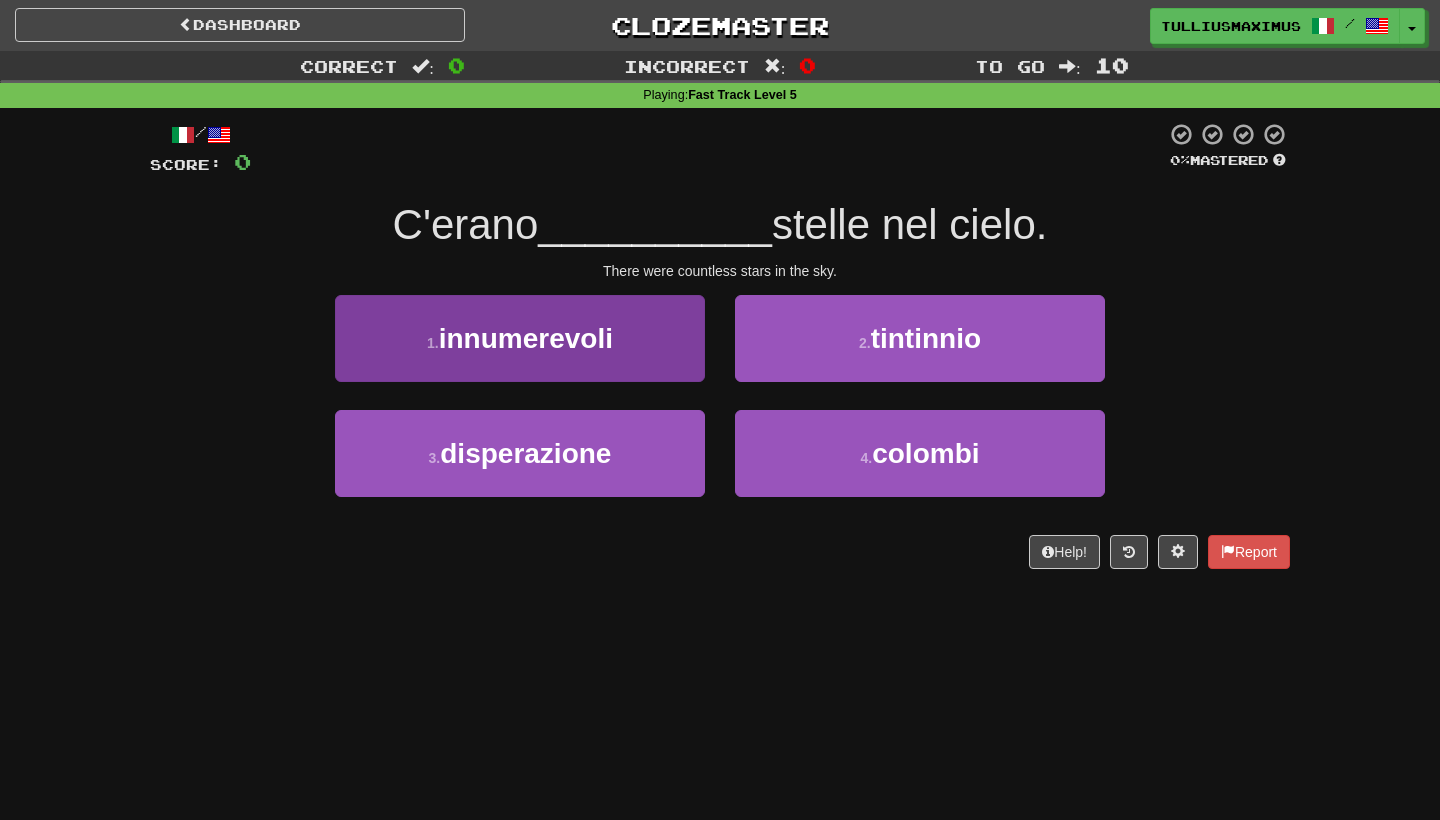 click on "1 .  innumerevoli" at bounding box center [520, 338] 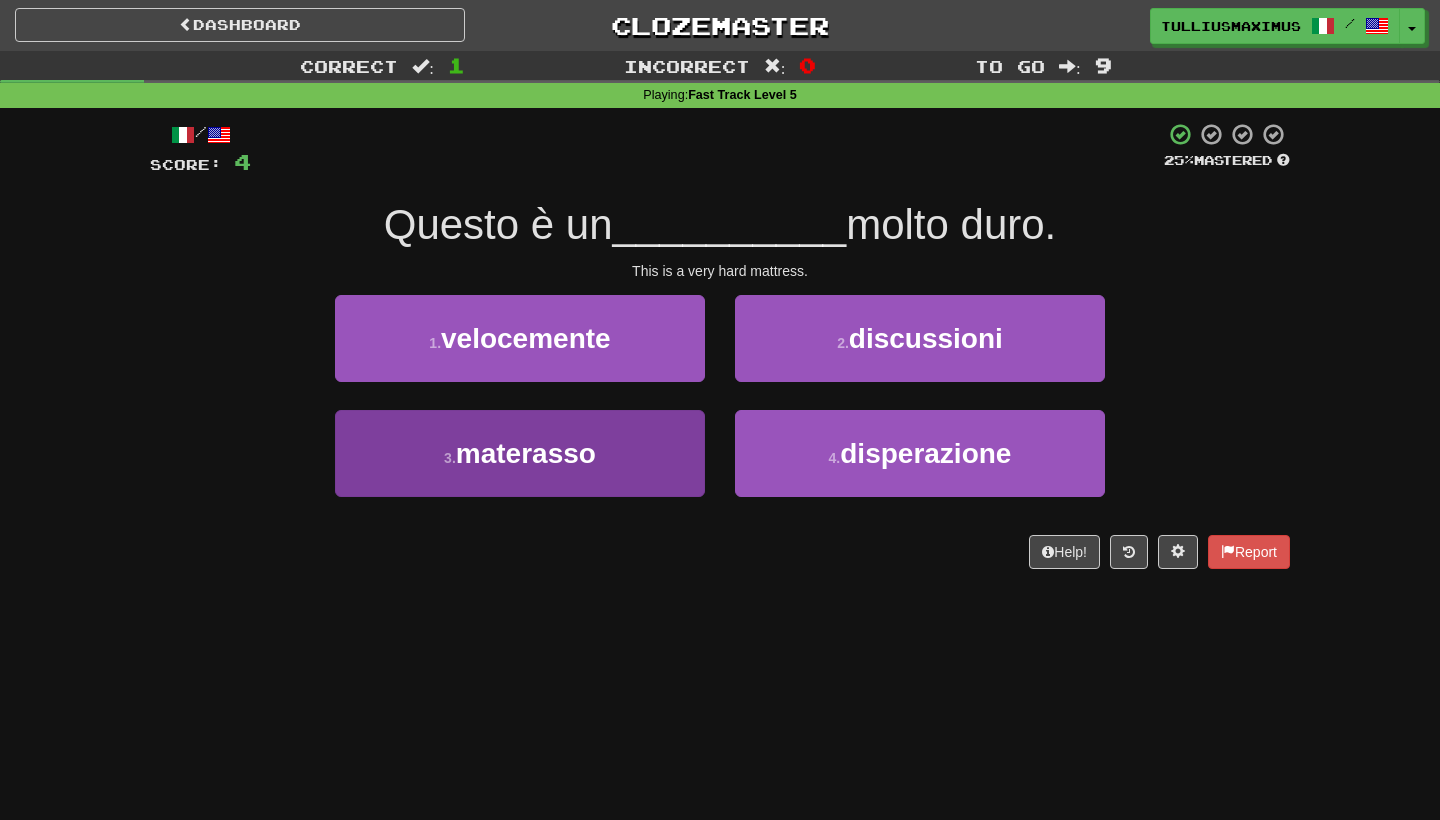 click on "3 .  materasso" at bounding box center [520, 453] 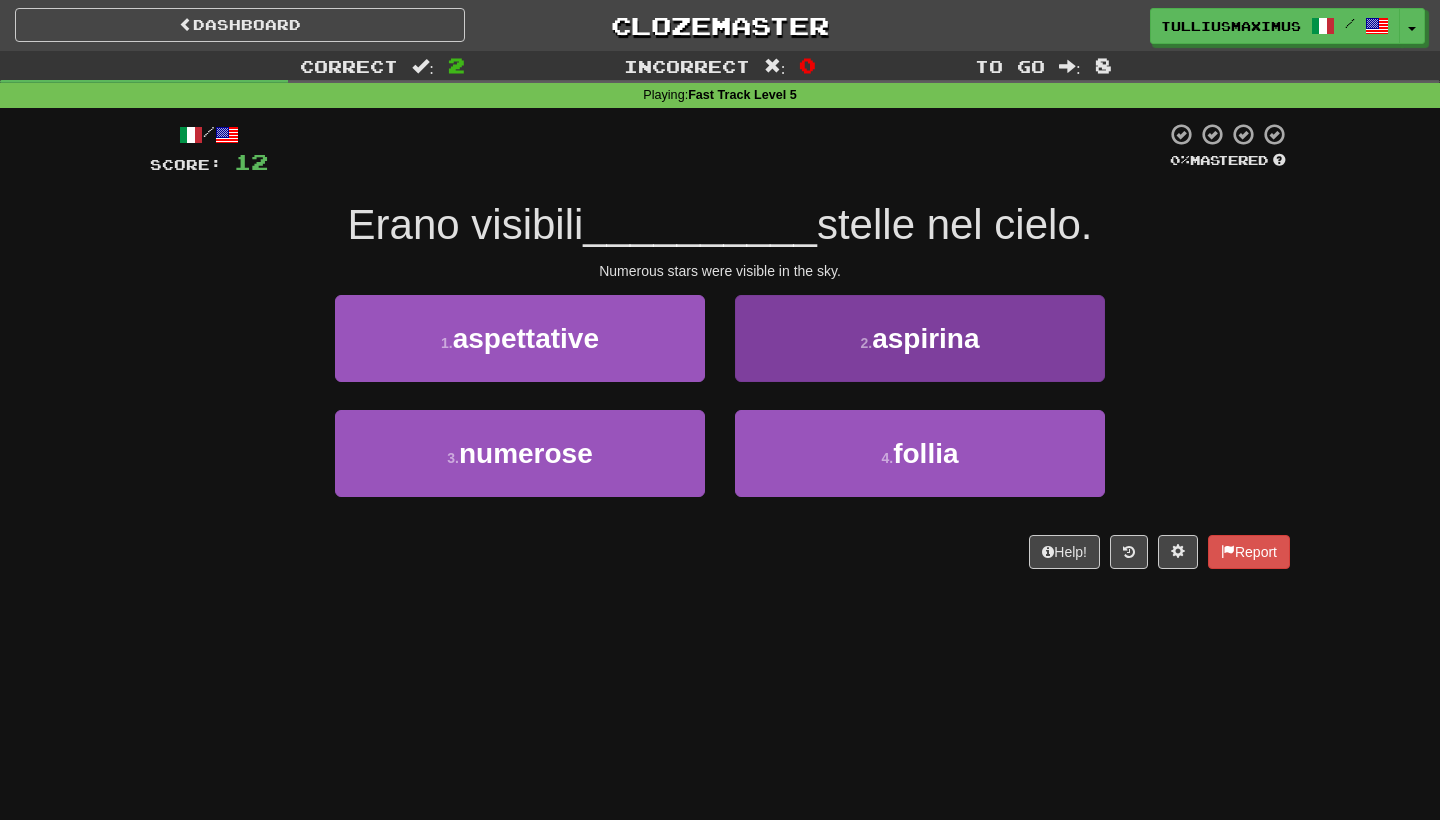 click on "4 .  follia" at bounding box center (920, 453) 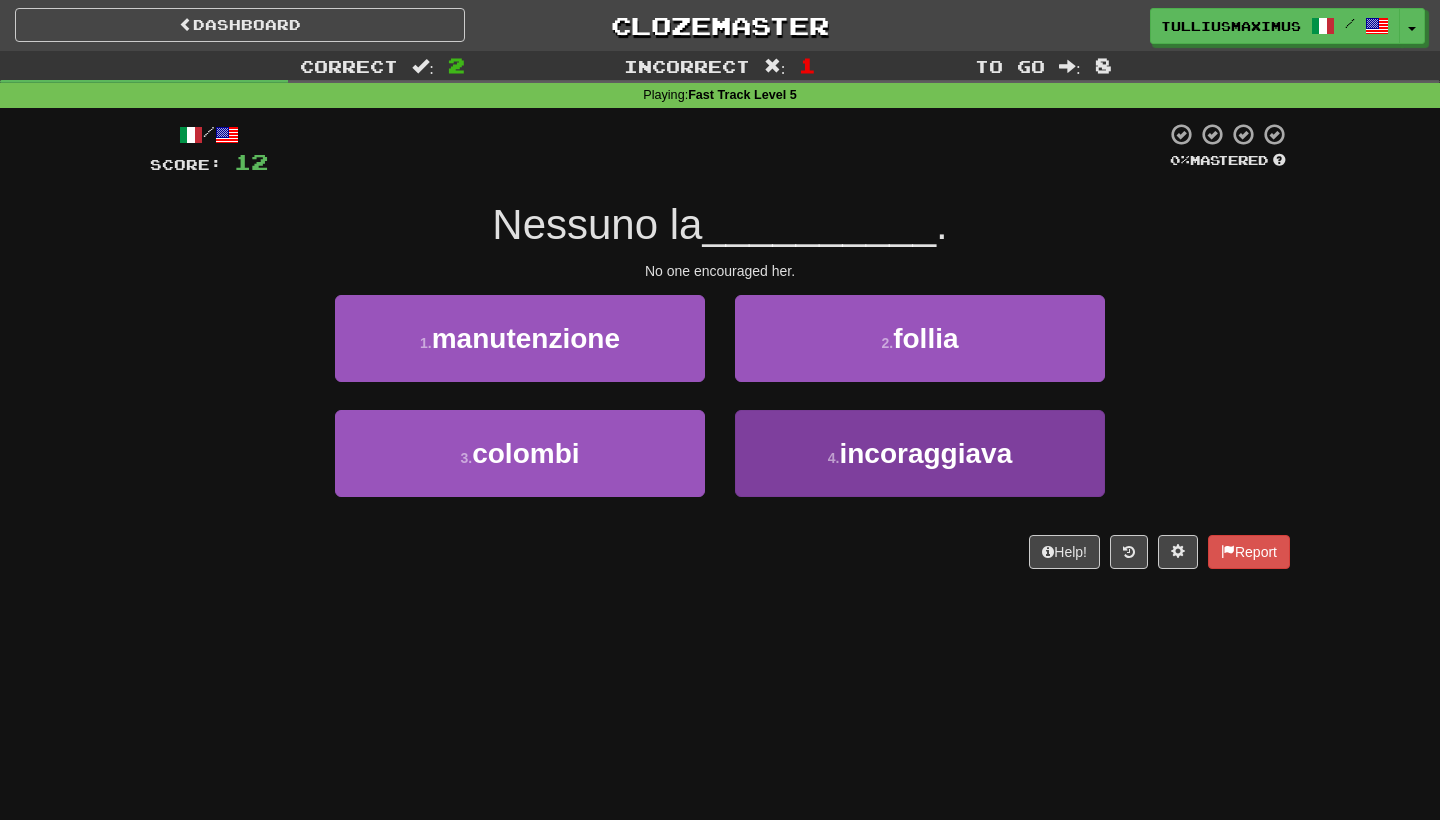 click on "4 .  incoraggiava" at bounding box center (920, 453) 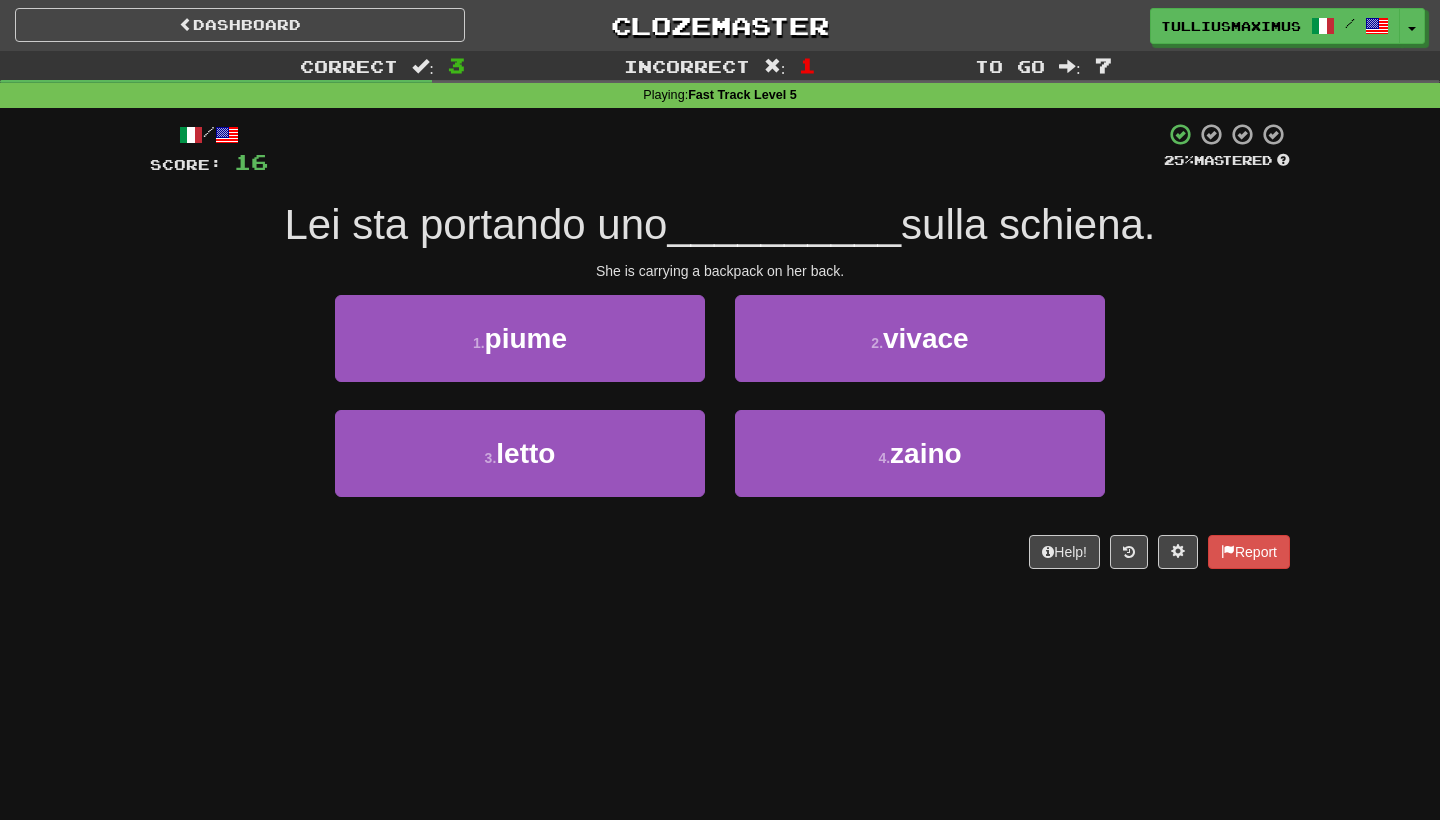 drag, startPoint x: 676, startPoint y: 457, endPoint x: 831, endPoint y: 628, distance: 230.79428 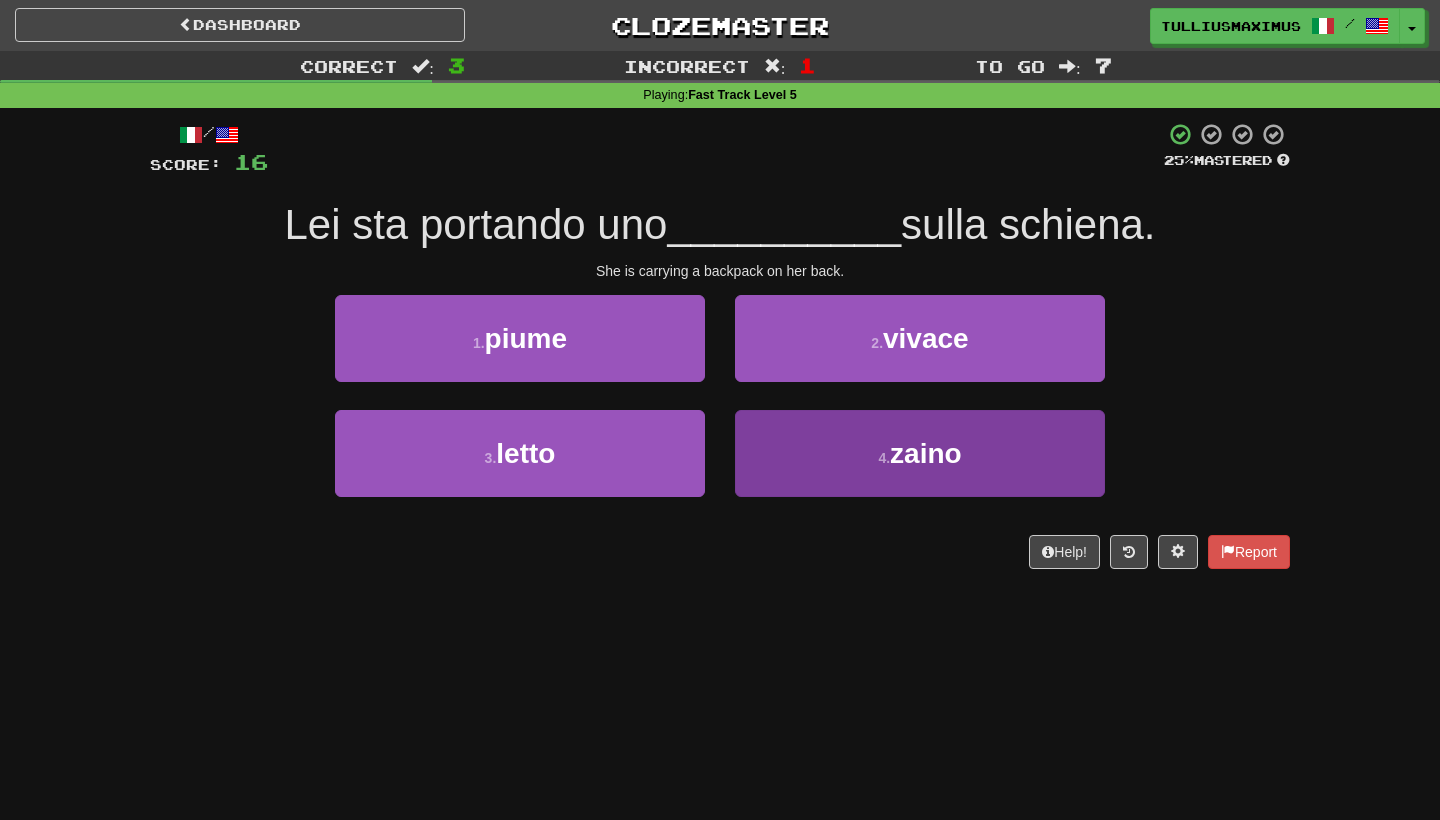 click on "4 .  zaino" at bounding box center [920, 453] 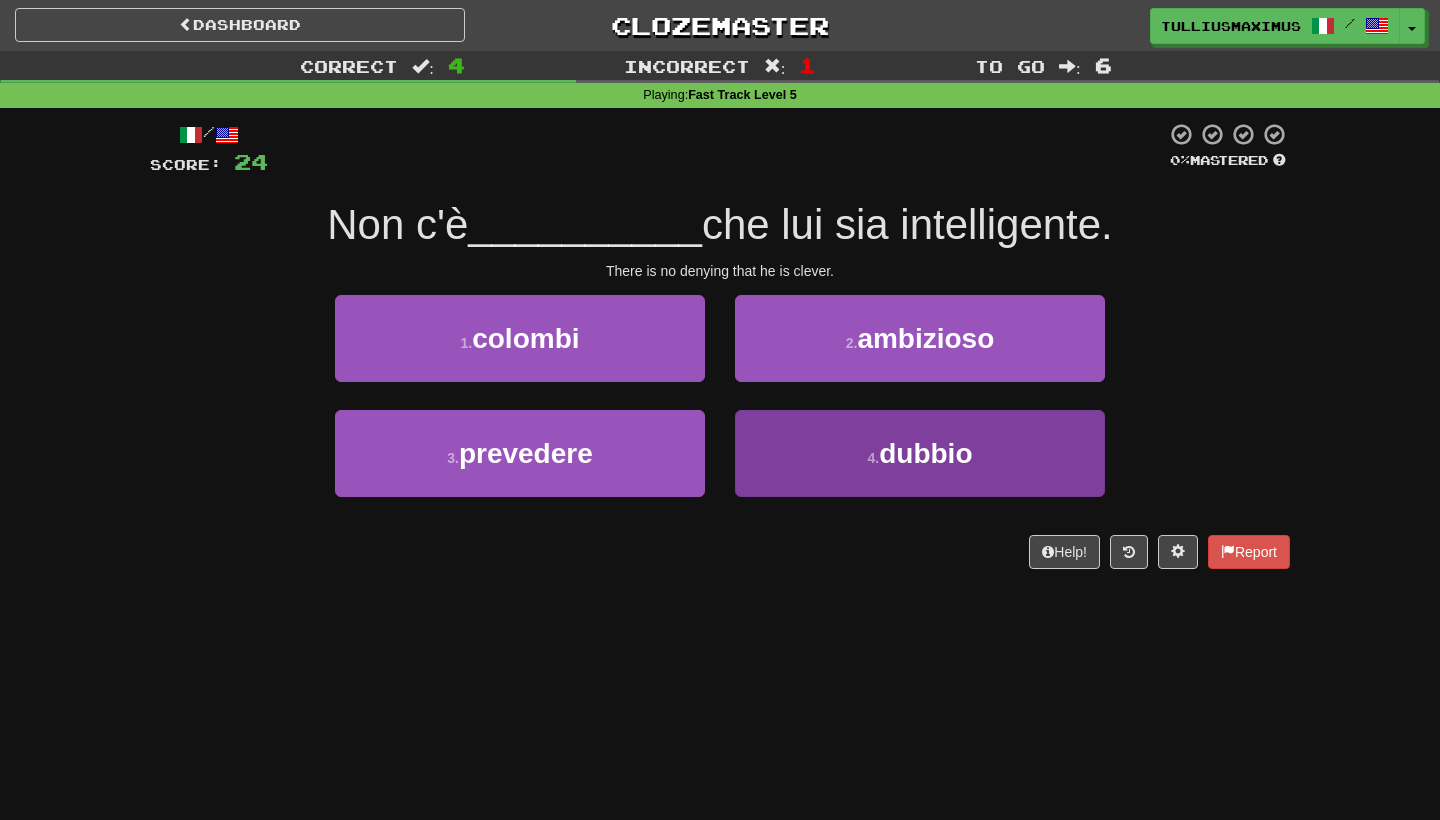 click on "4 .  dubbio" at bounding box center [920, 453] 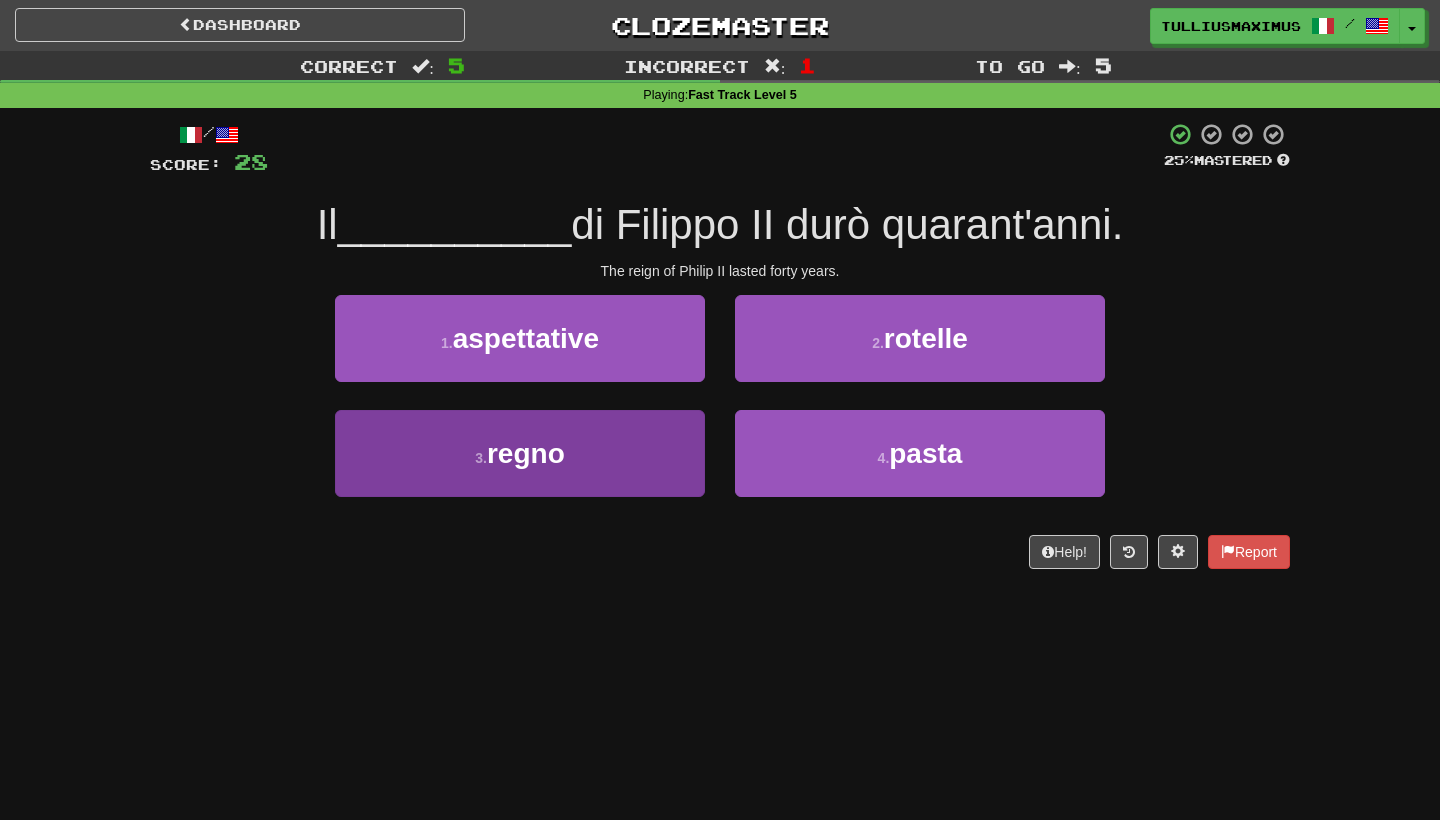 click on "3 .  regno" at bounding box center [520, 453] 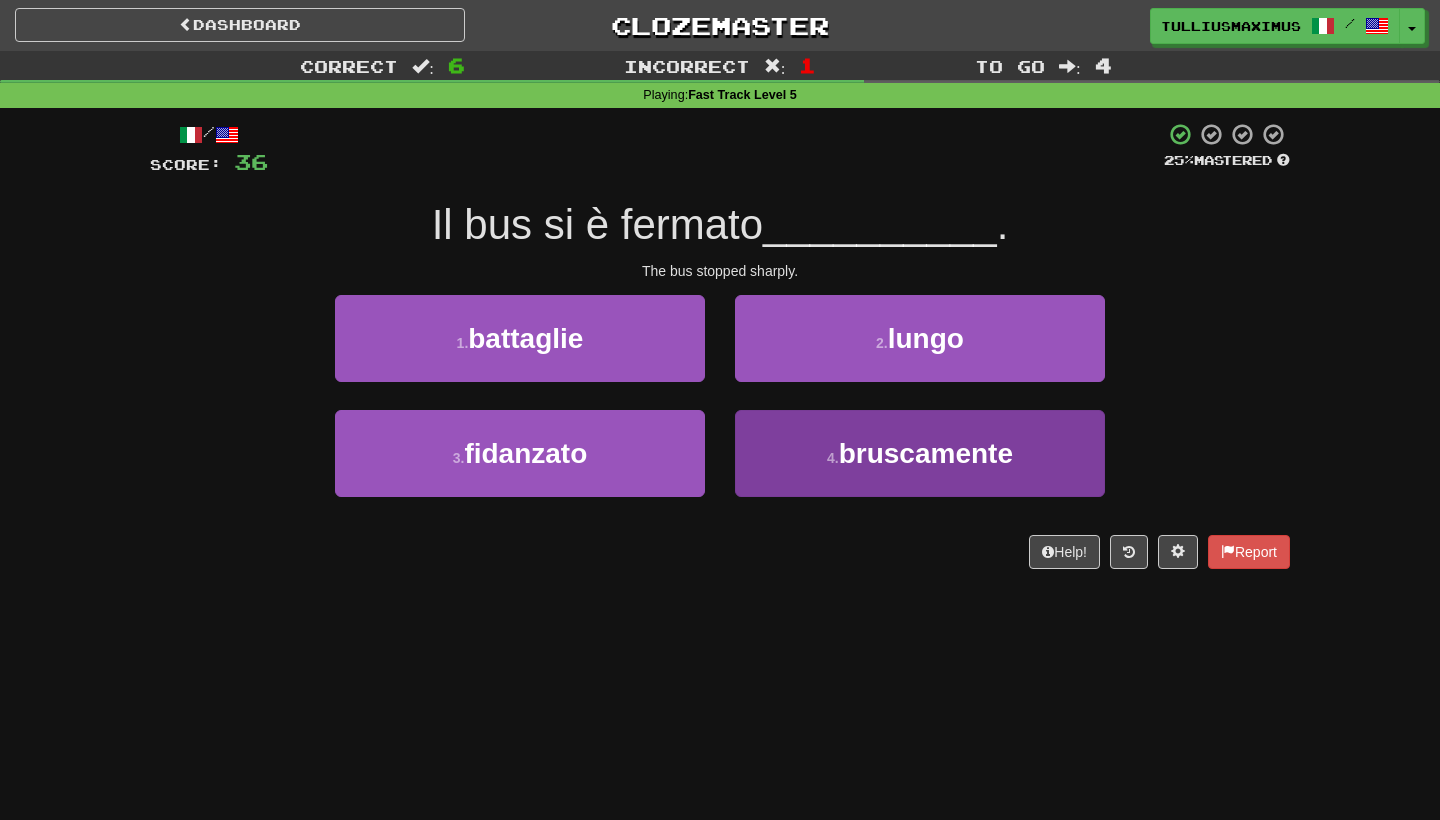 click on "4 .  bruscamente" at bounding box center [920, 453] 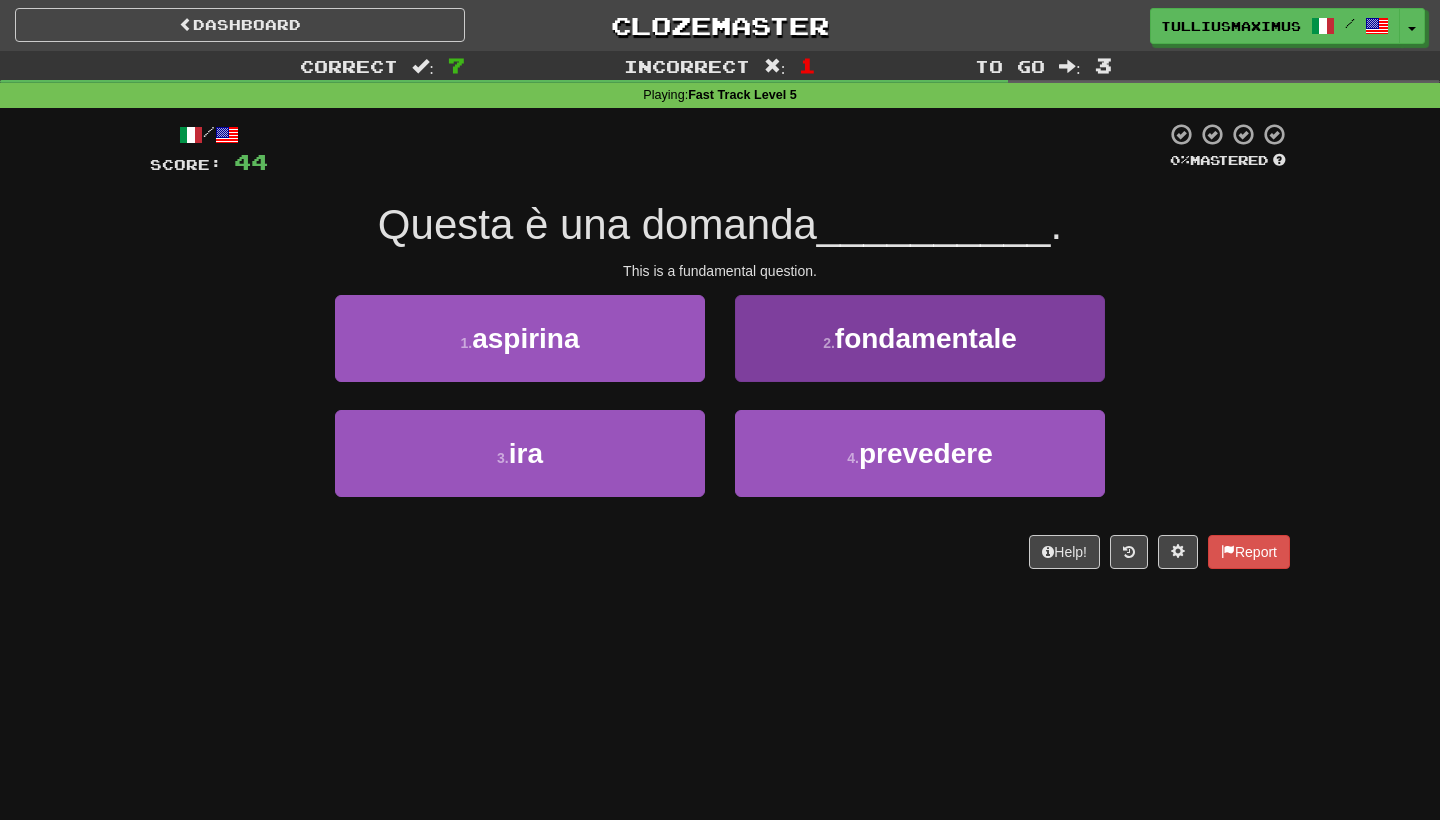 click on "2 .  fondamentale" at bounding box center [920, 338] 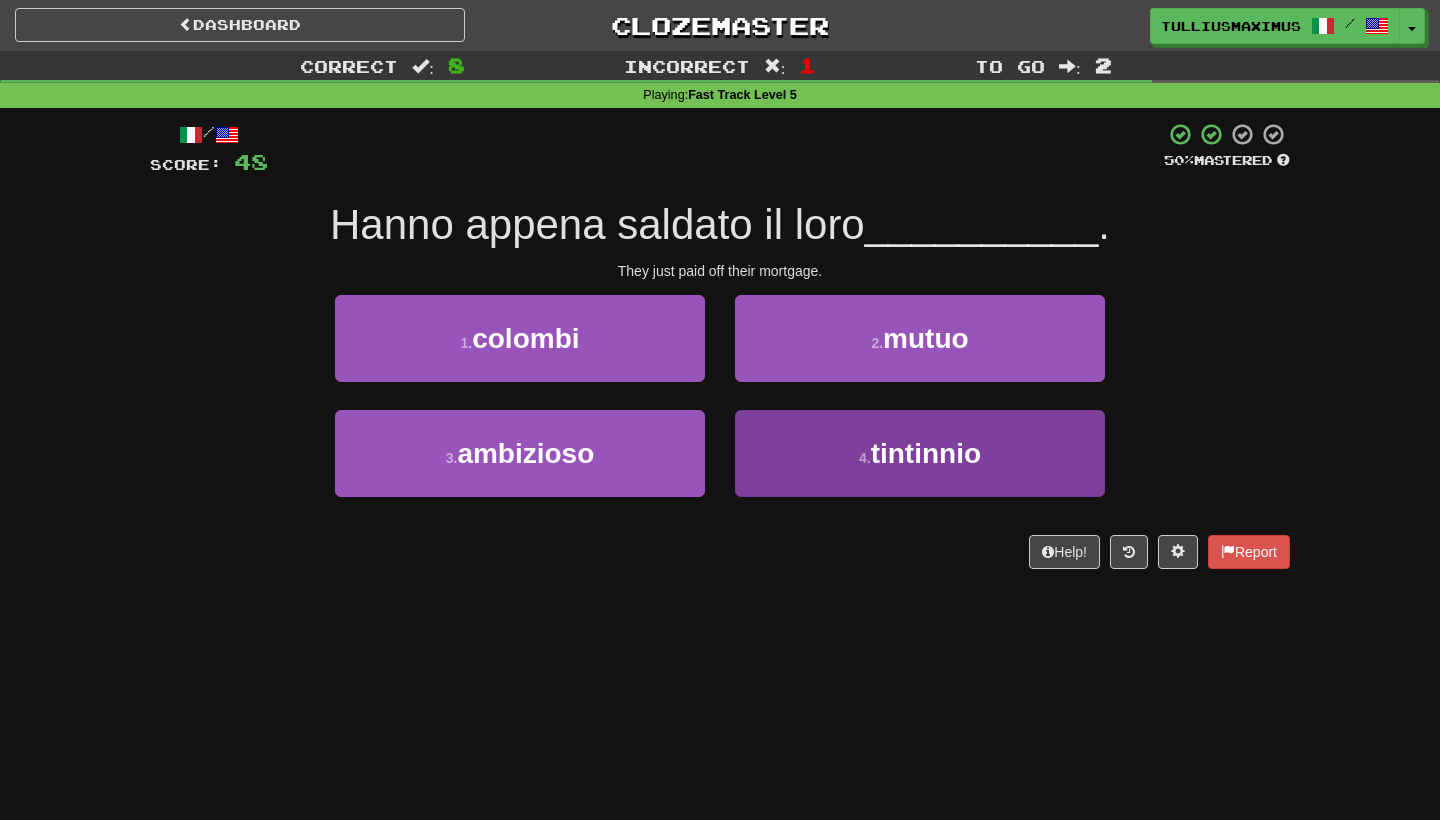 click on "4 .  tintinnio" at bounding box center (920, 453) 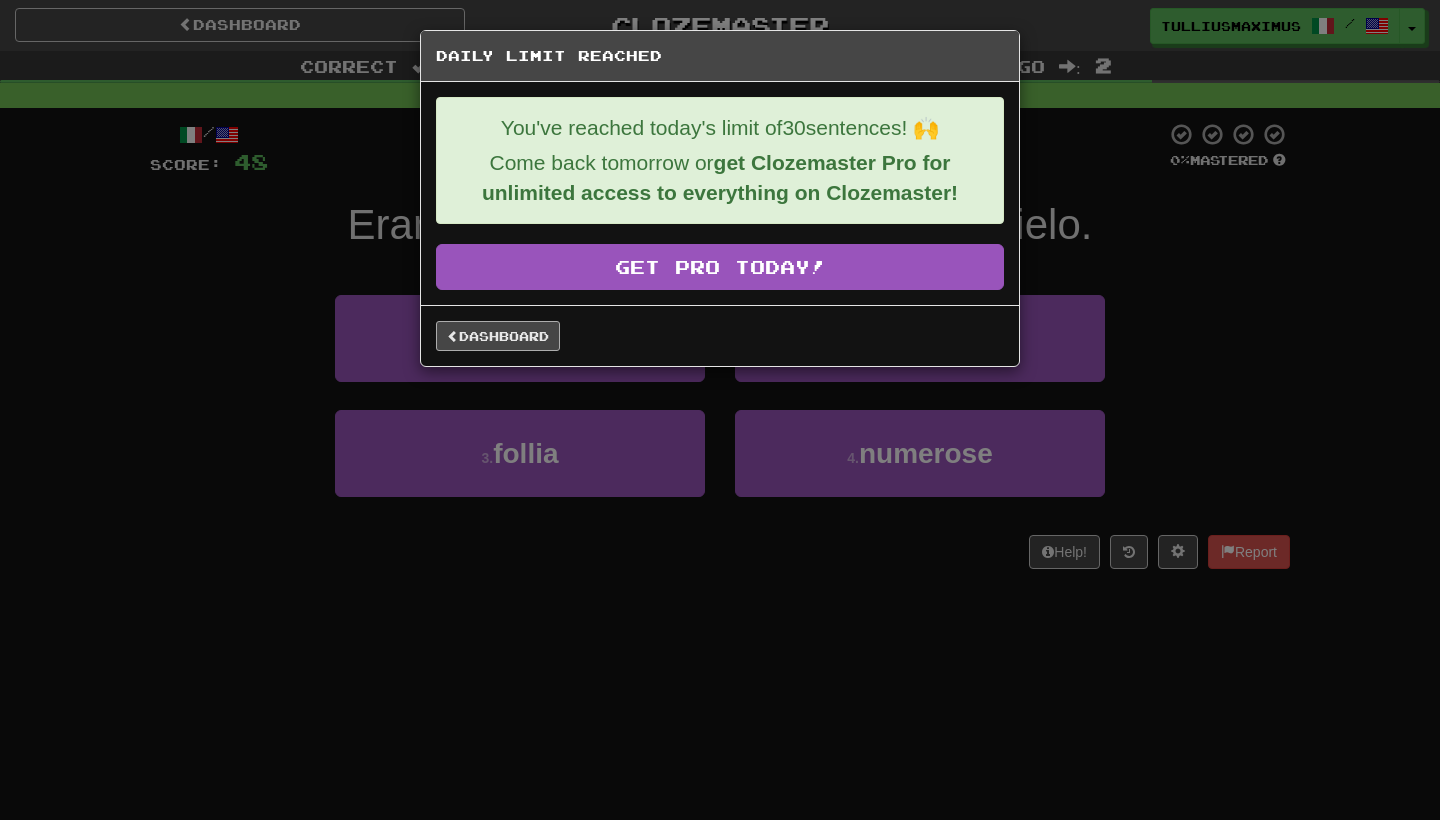 click on "Dashboard" at bounding box center [498, 336] 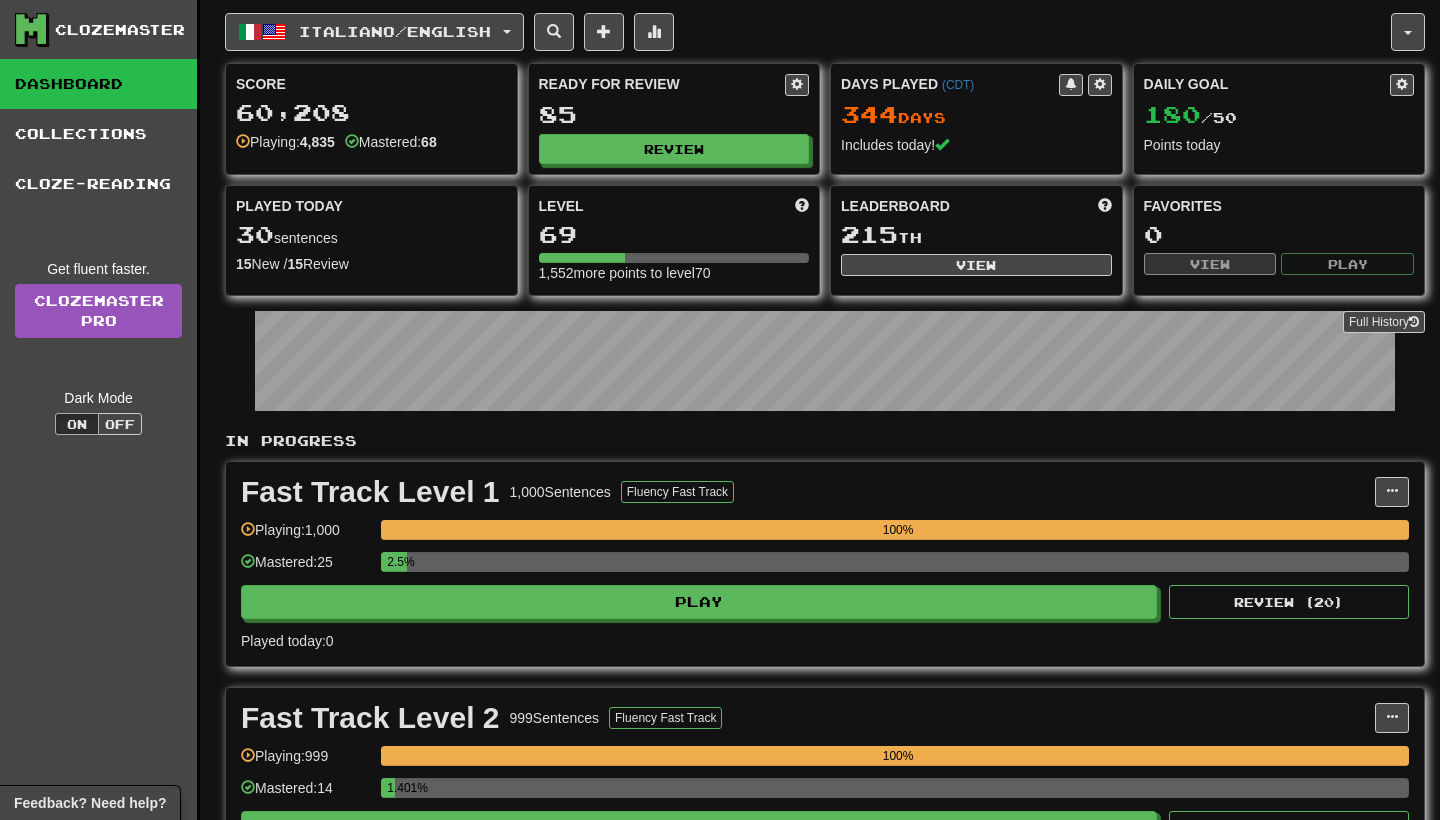 scroll, scrollTop: 0, scrollLeft: 0, axis: both 